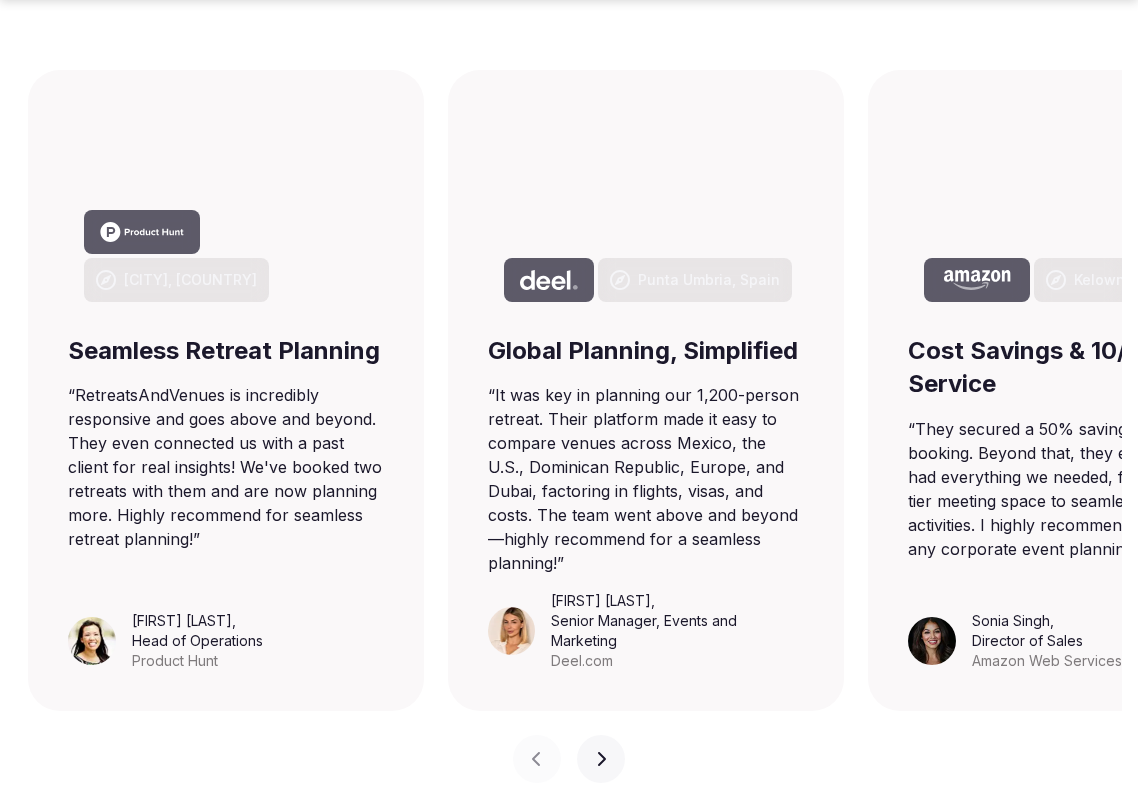scroll, scrollTop: 1338, scrollLeft: 0, axis: vertical 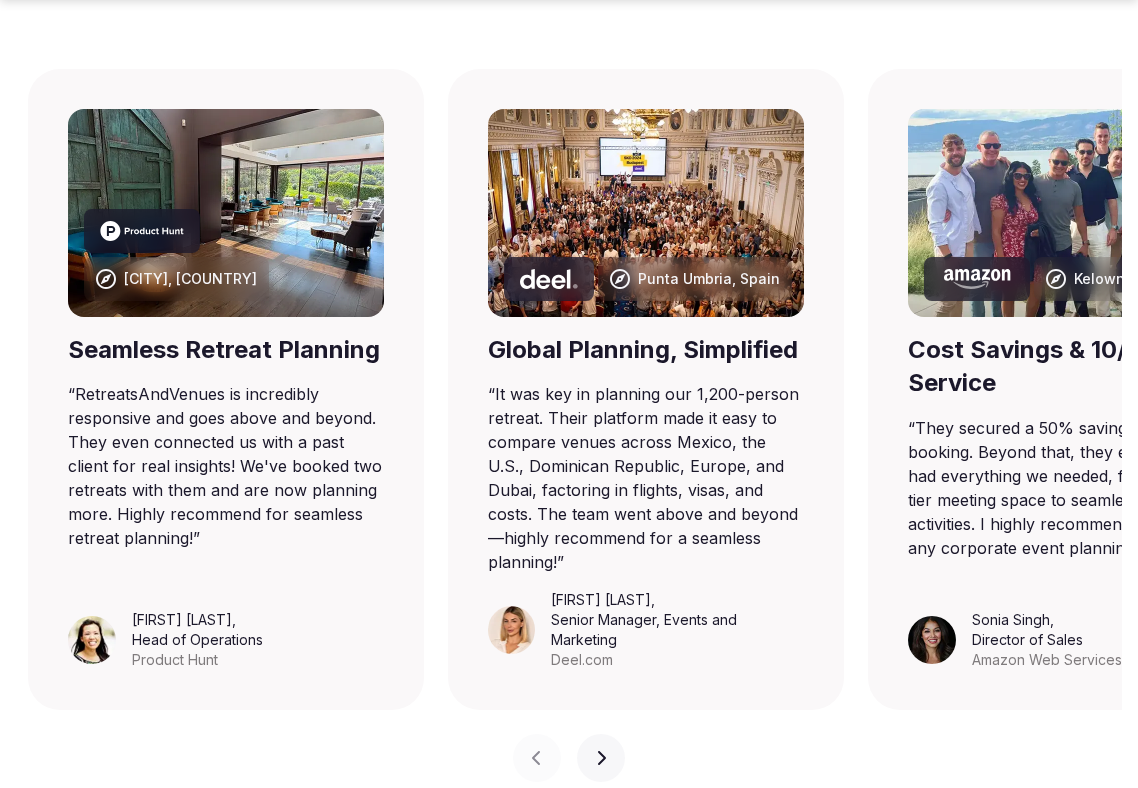click at bounding box center [226, 213] 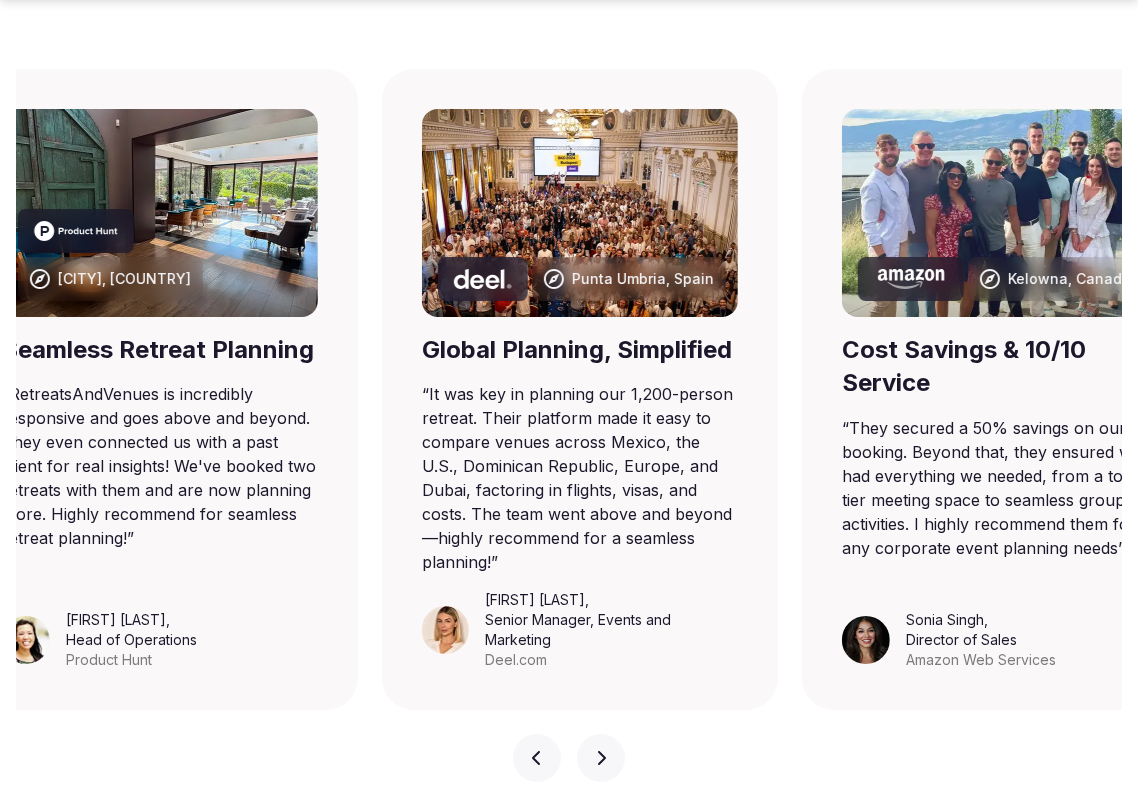 click on "Next slide" at bounding box center [601, 758] 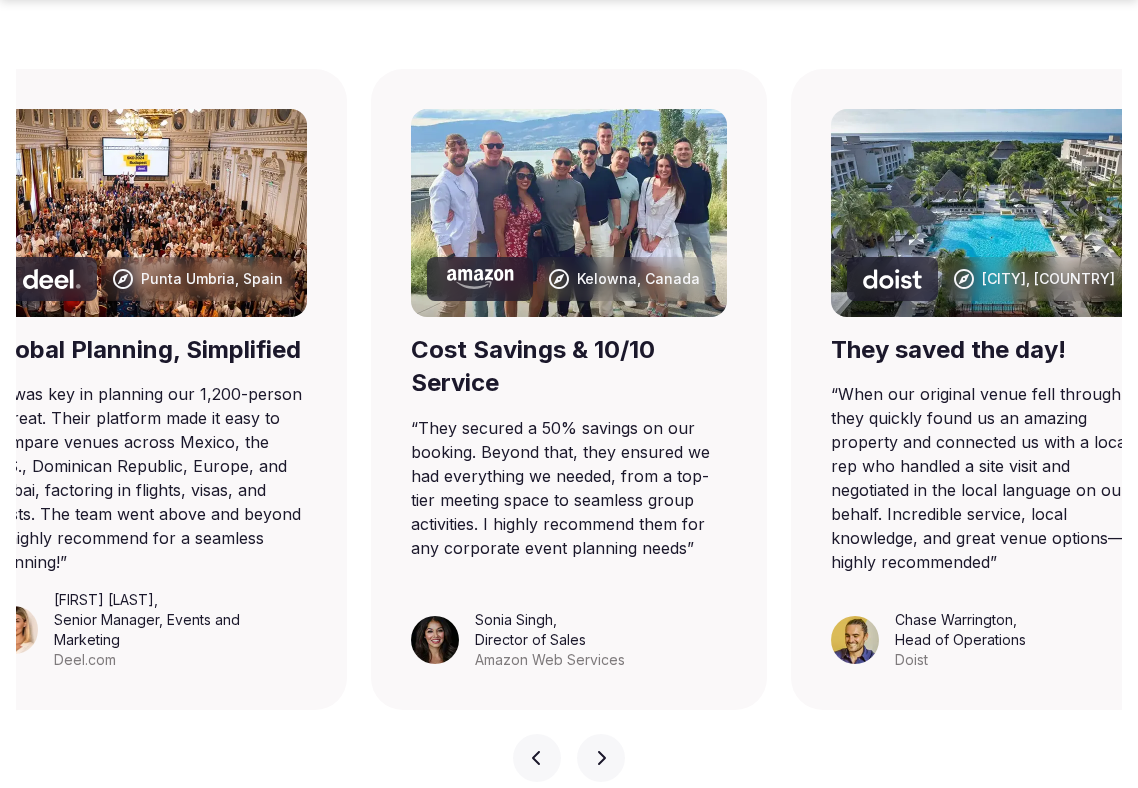 click 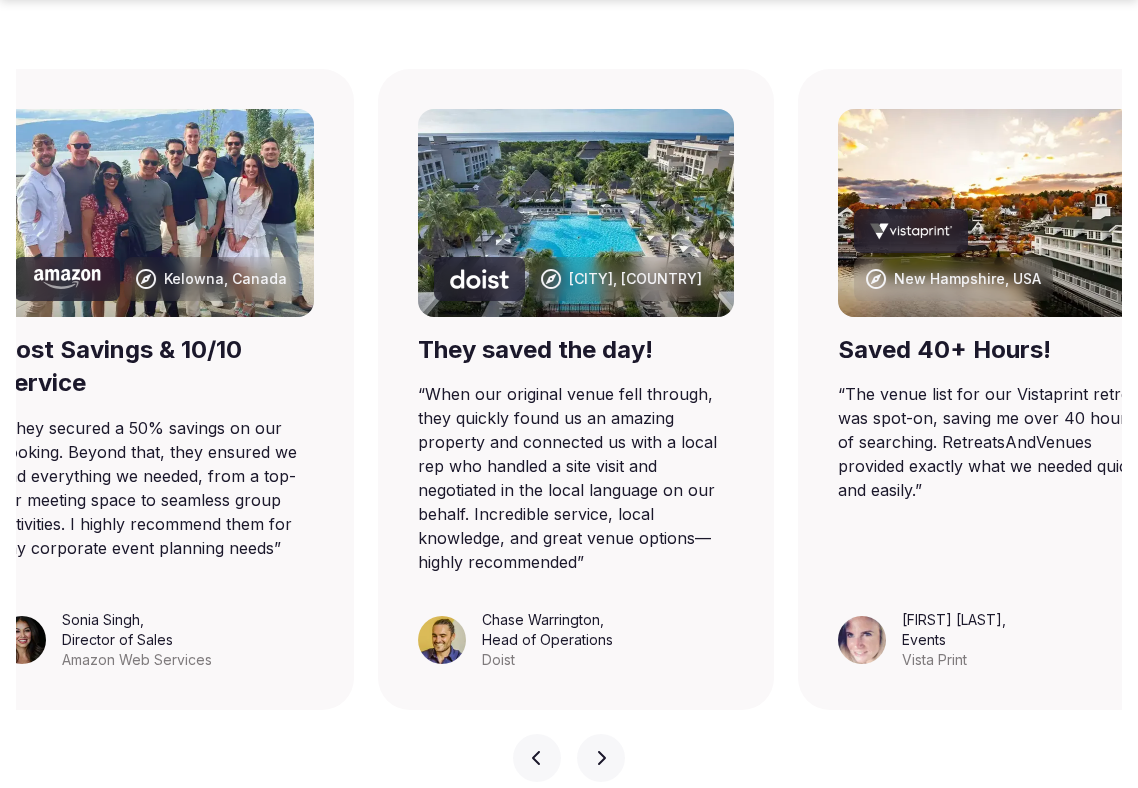 click 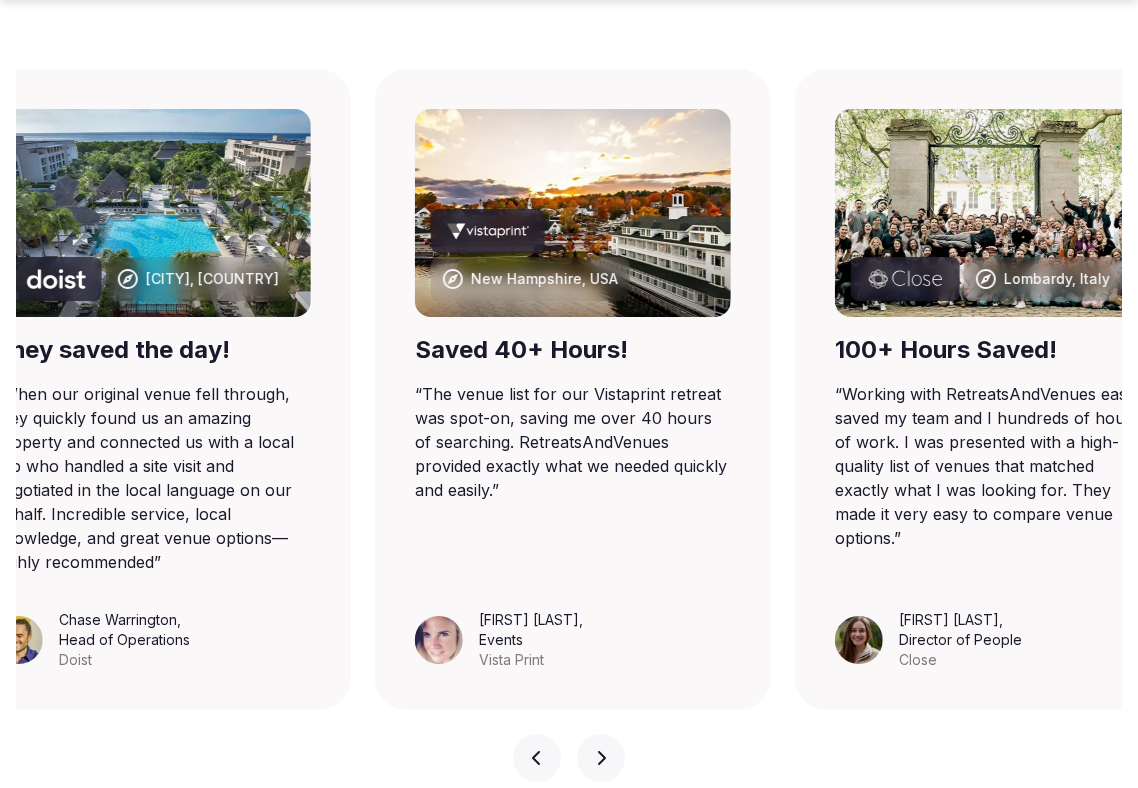 click 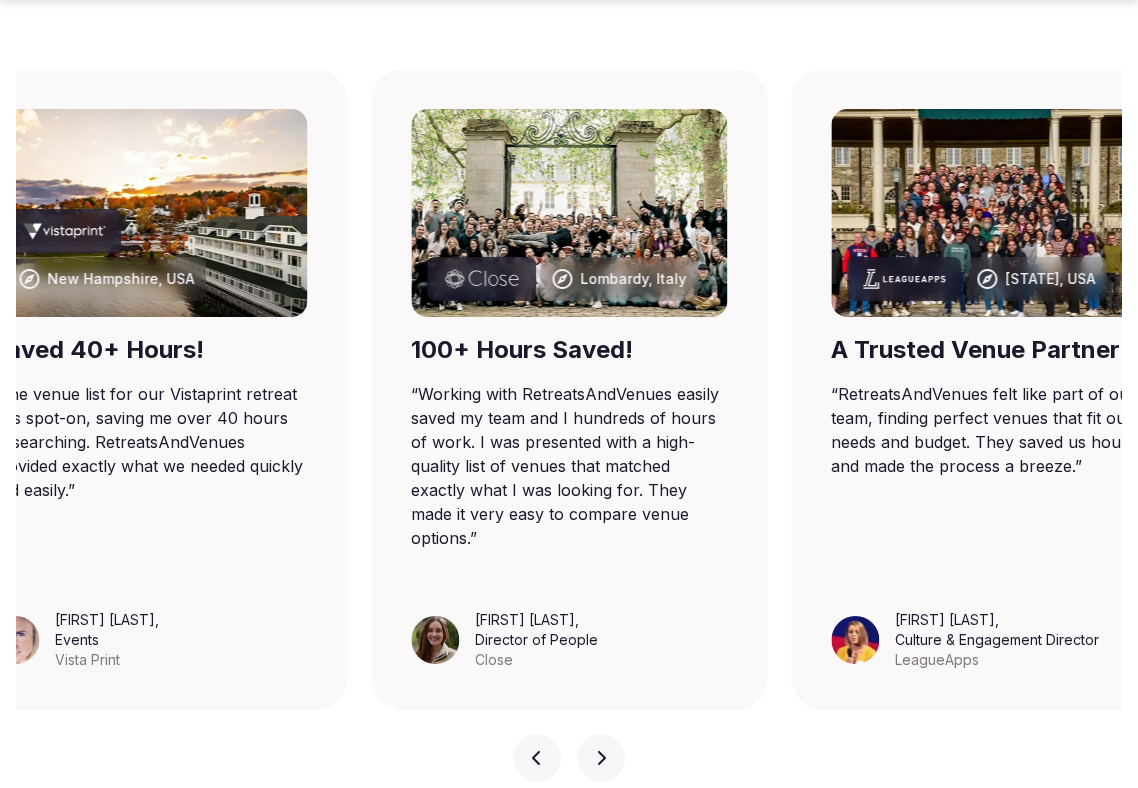 click 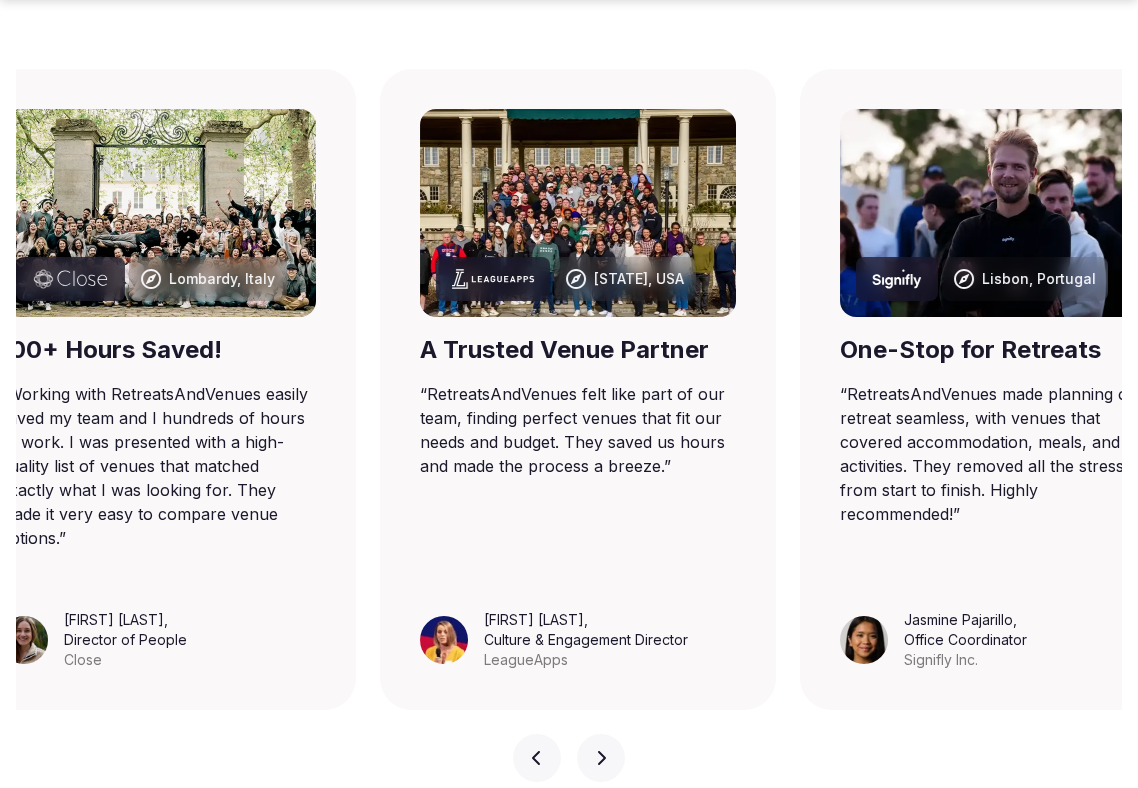 click 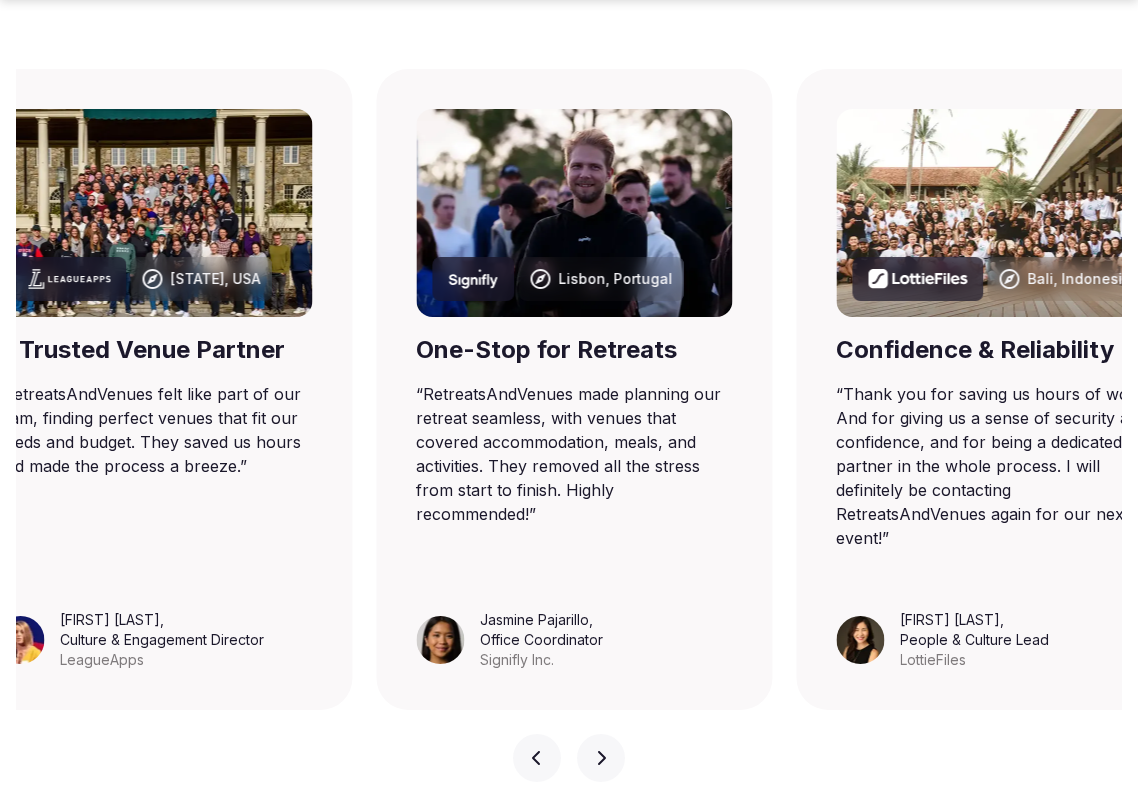 click 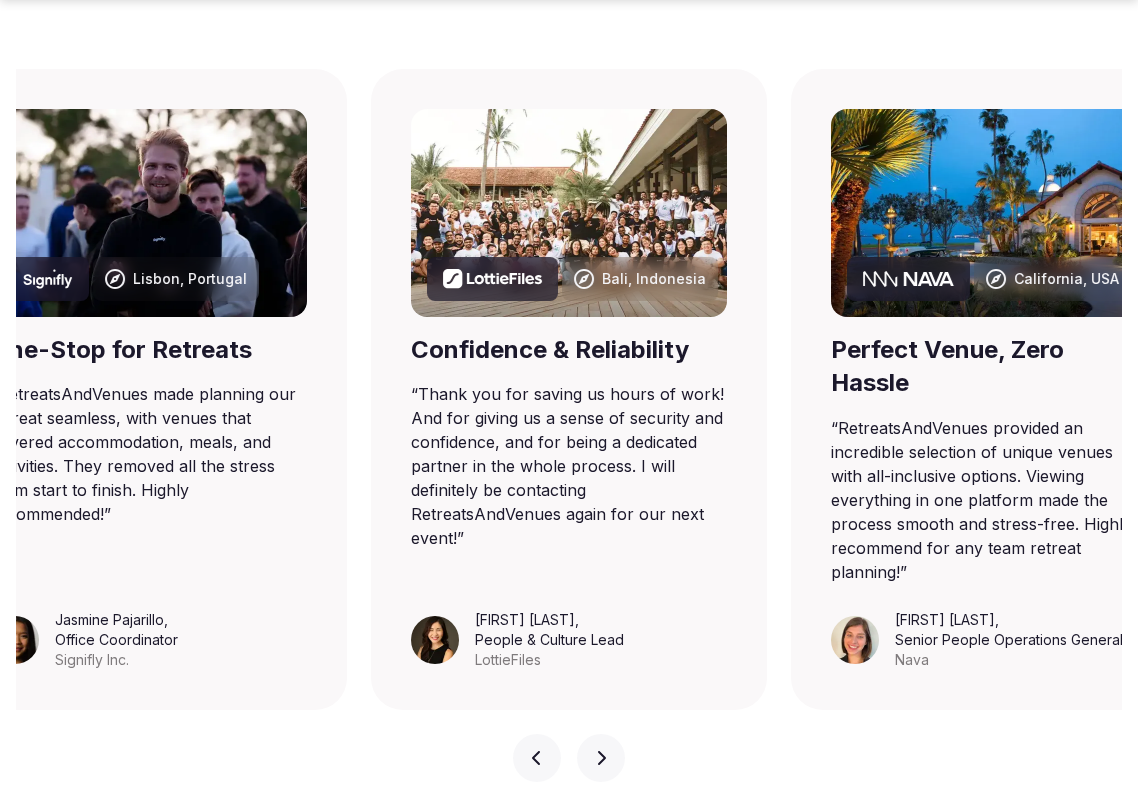 click 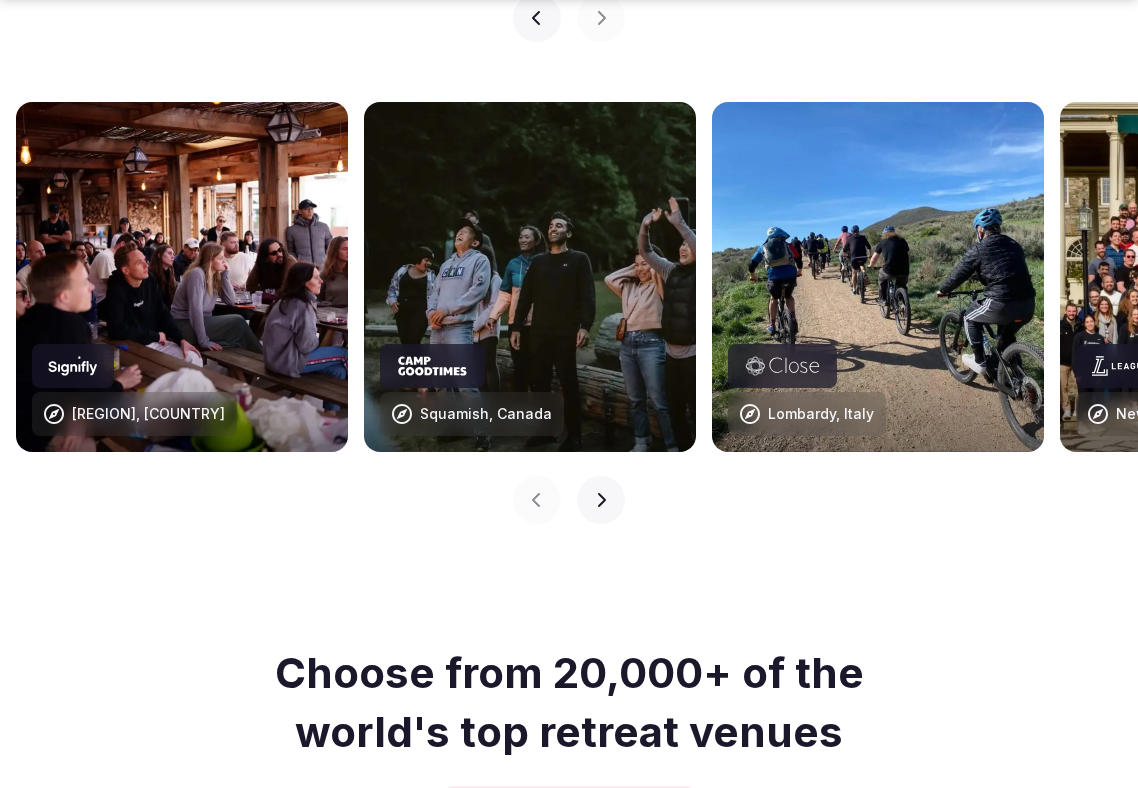 scroll, scrollTop: 2080, scrollLeft: 0, axis: vertical 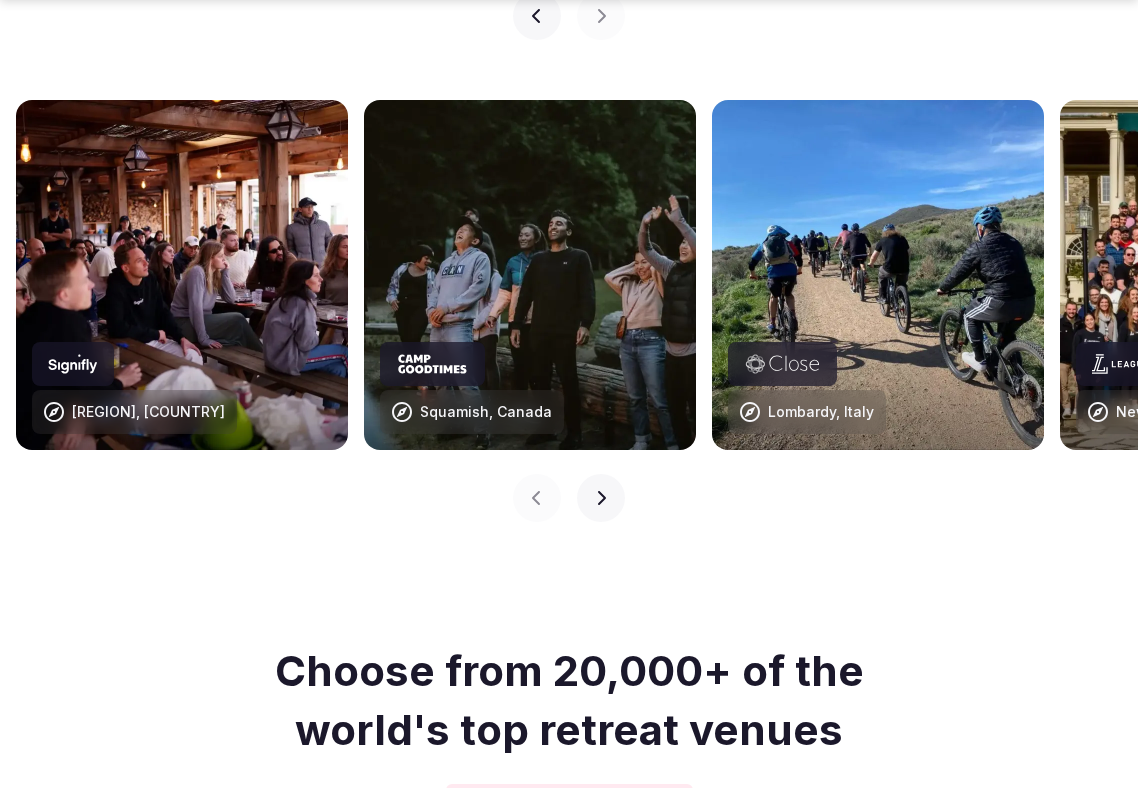 click 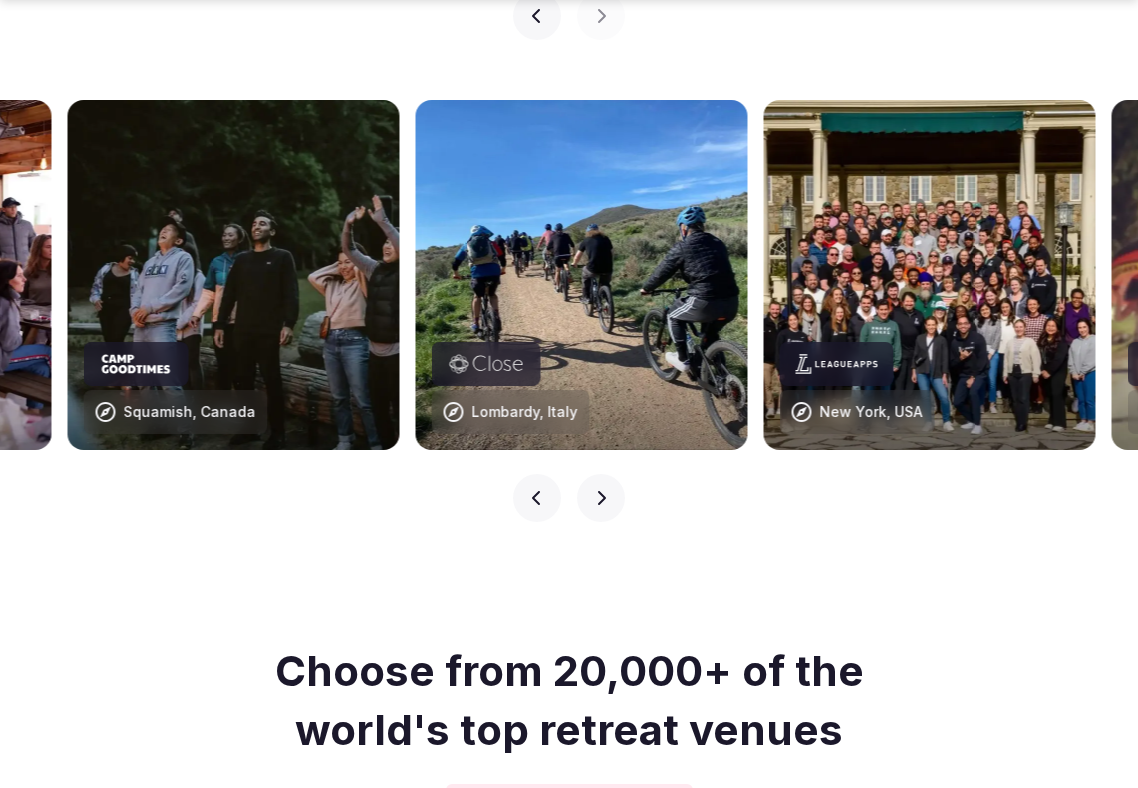 click 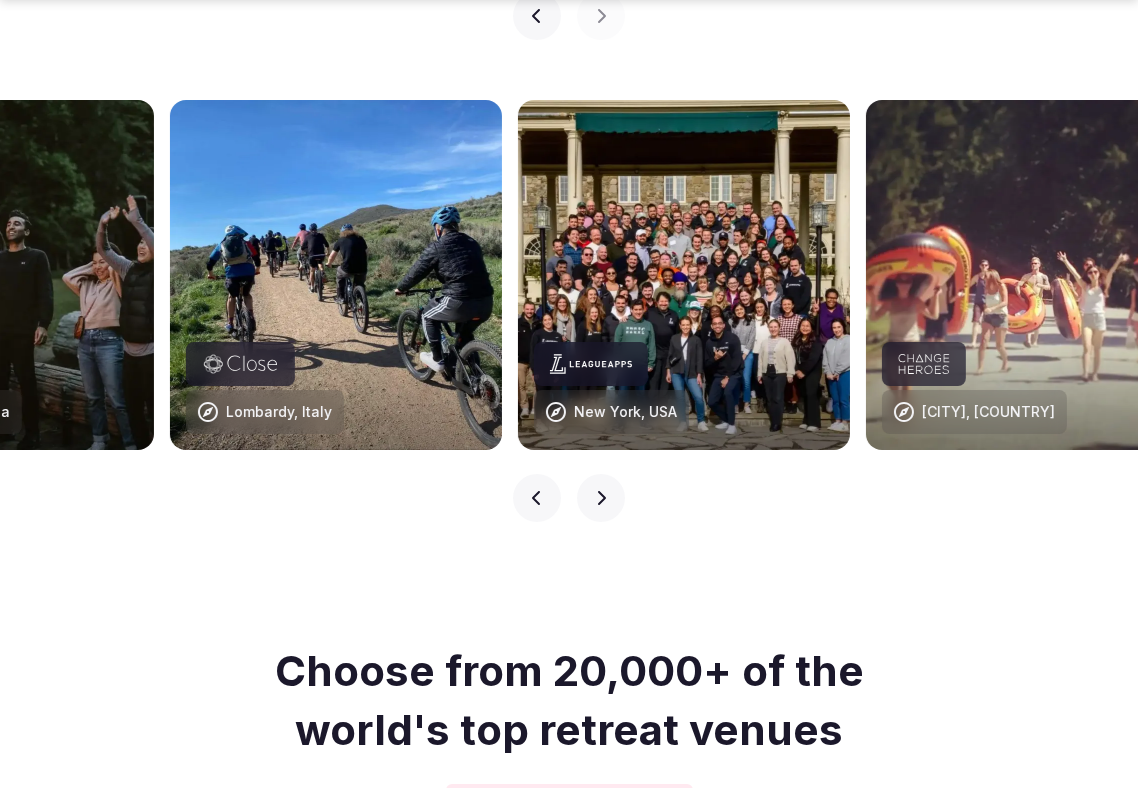 click 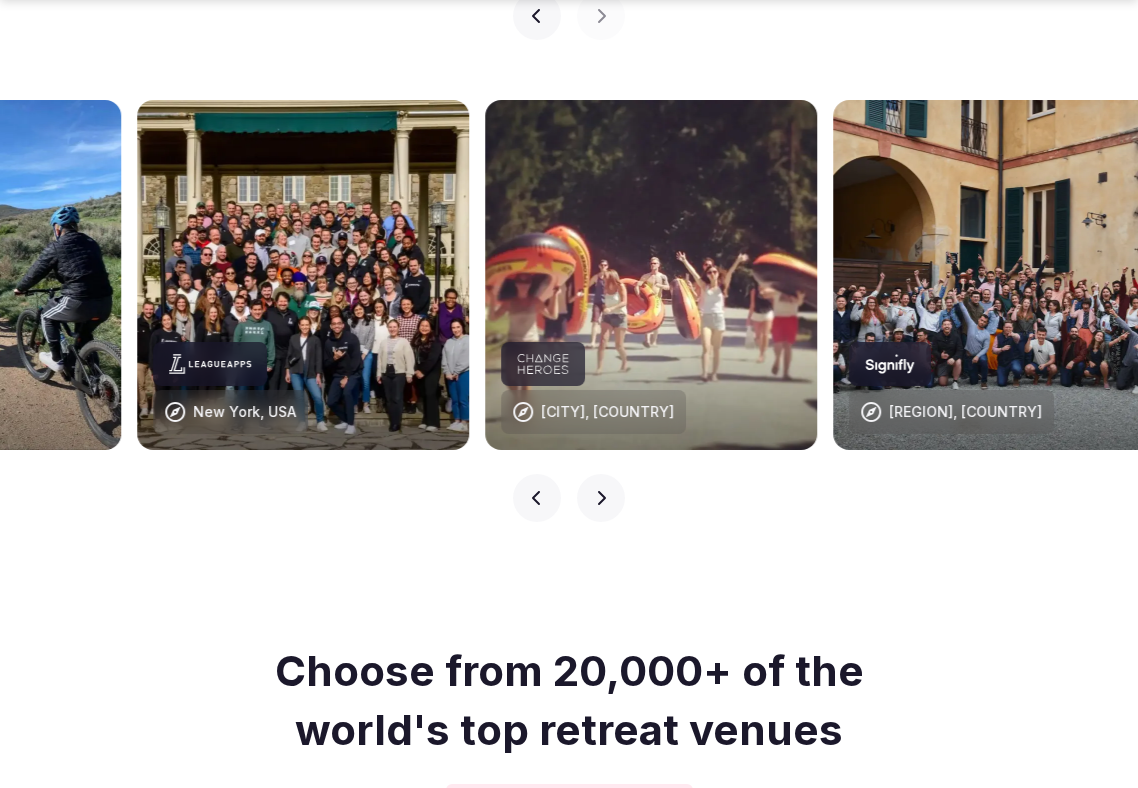 click 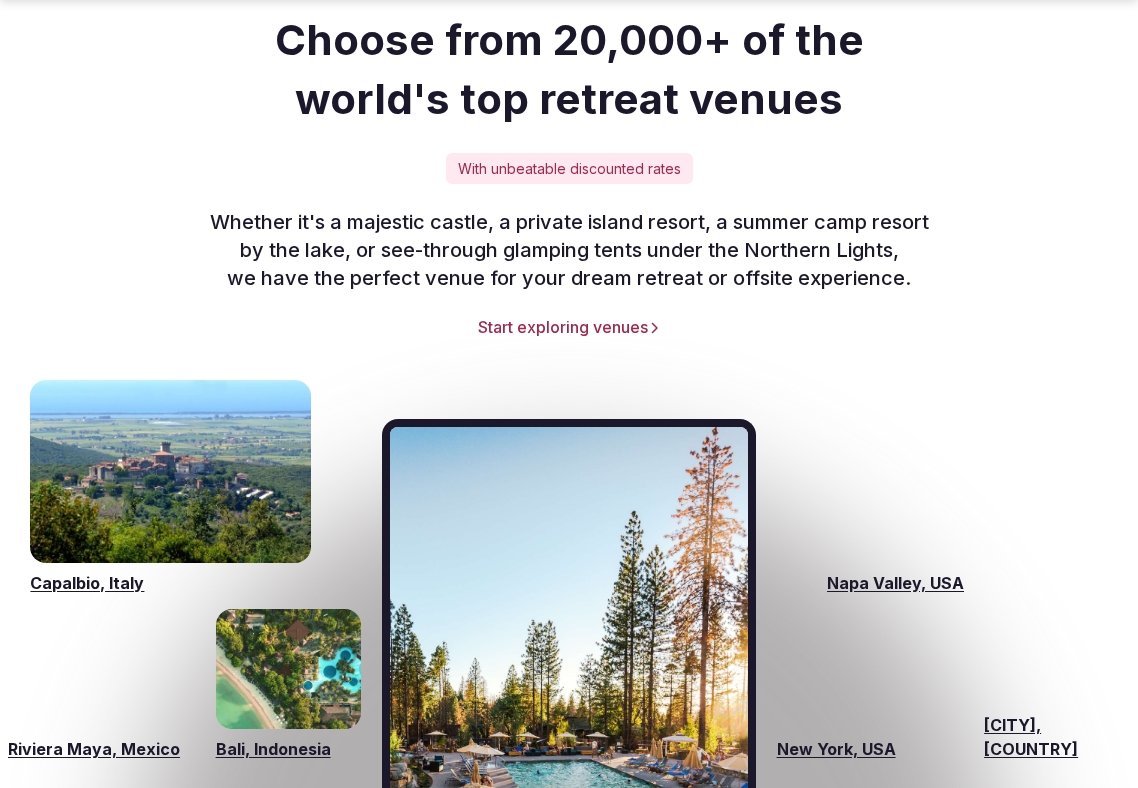 scroll, scrollTop: 2730, scrollLeft: 0, axis: vertical 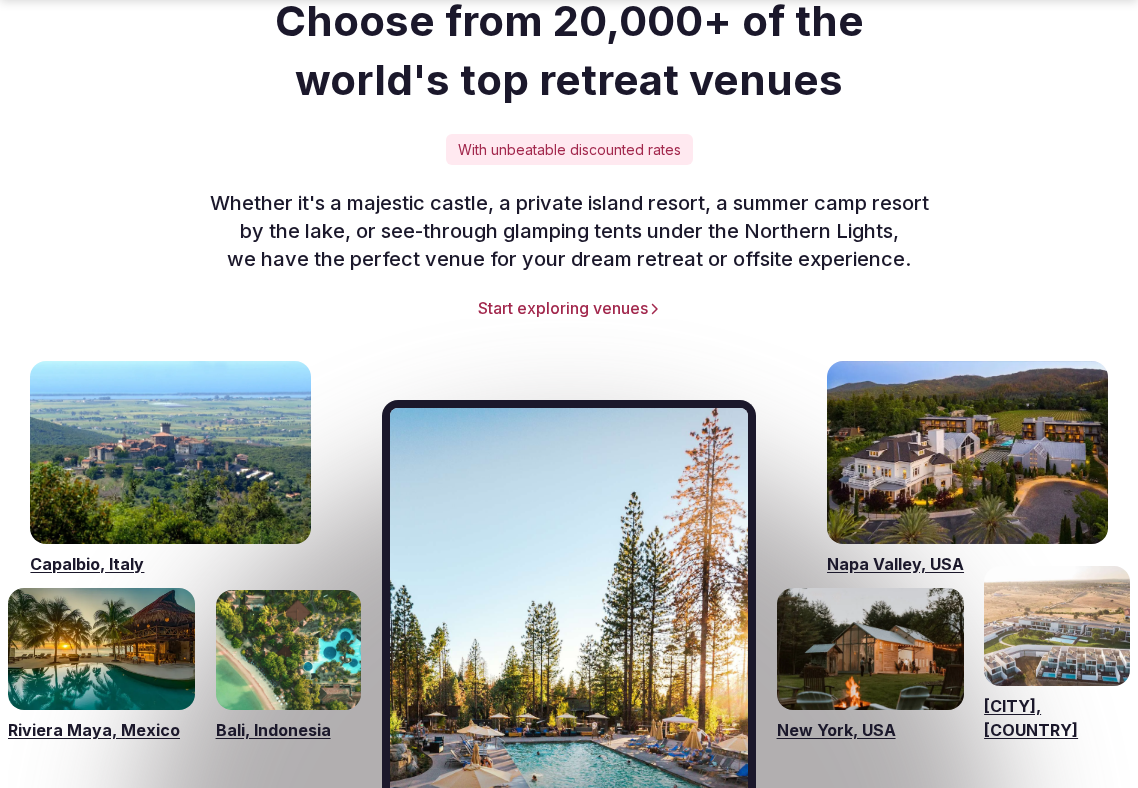 click on "Start exploring venues" at bounding box center [569, 308] 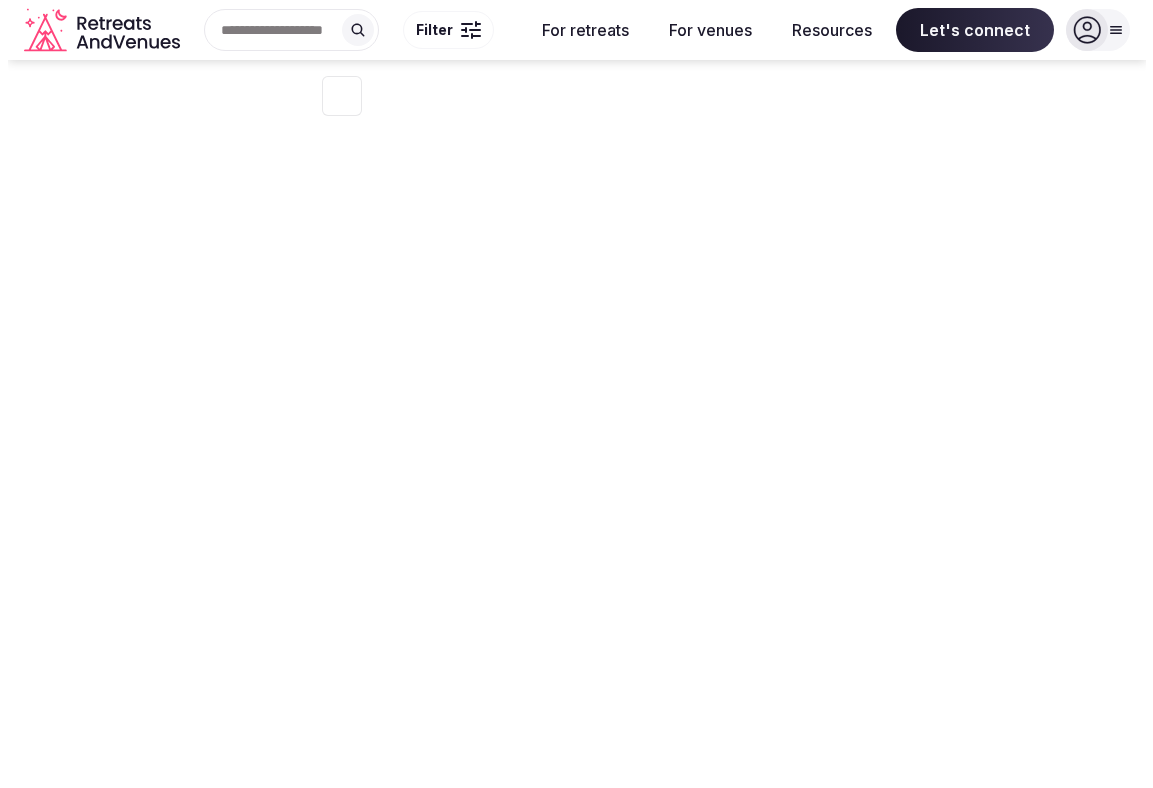scroll, scrollTop: 0, scrollLeft: 0, axis: both 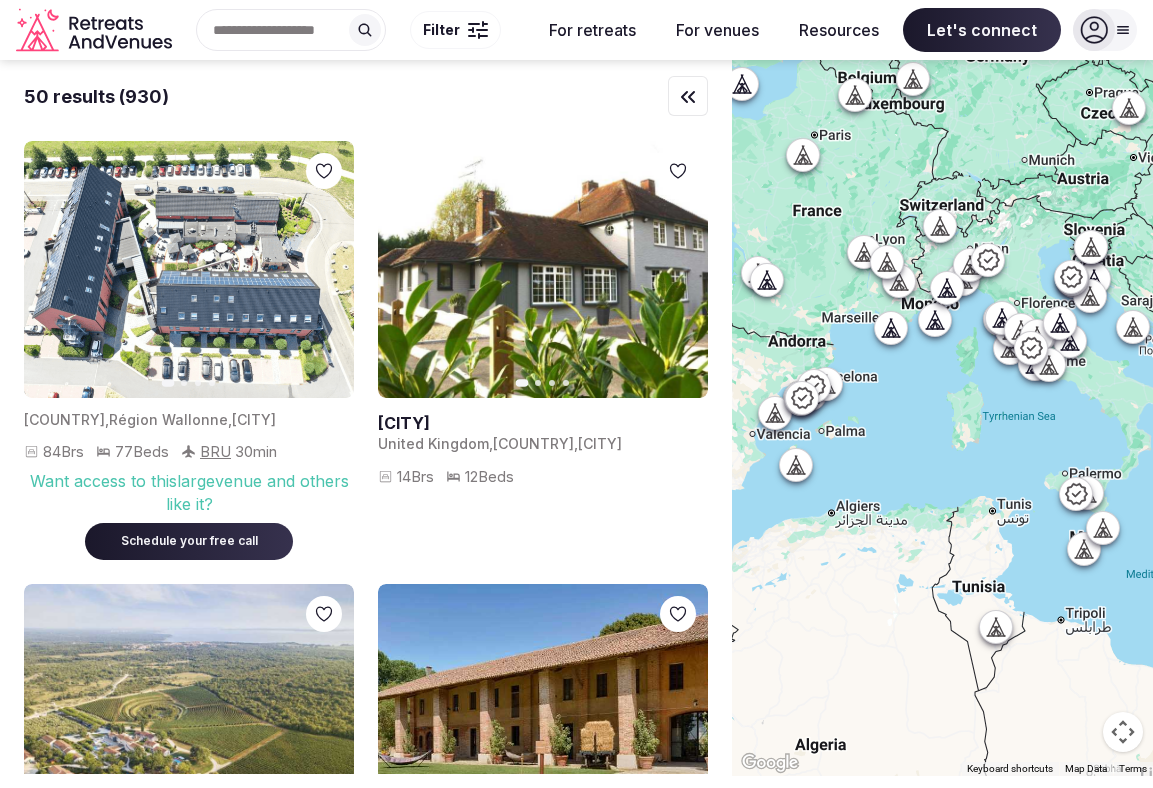 click 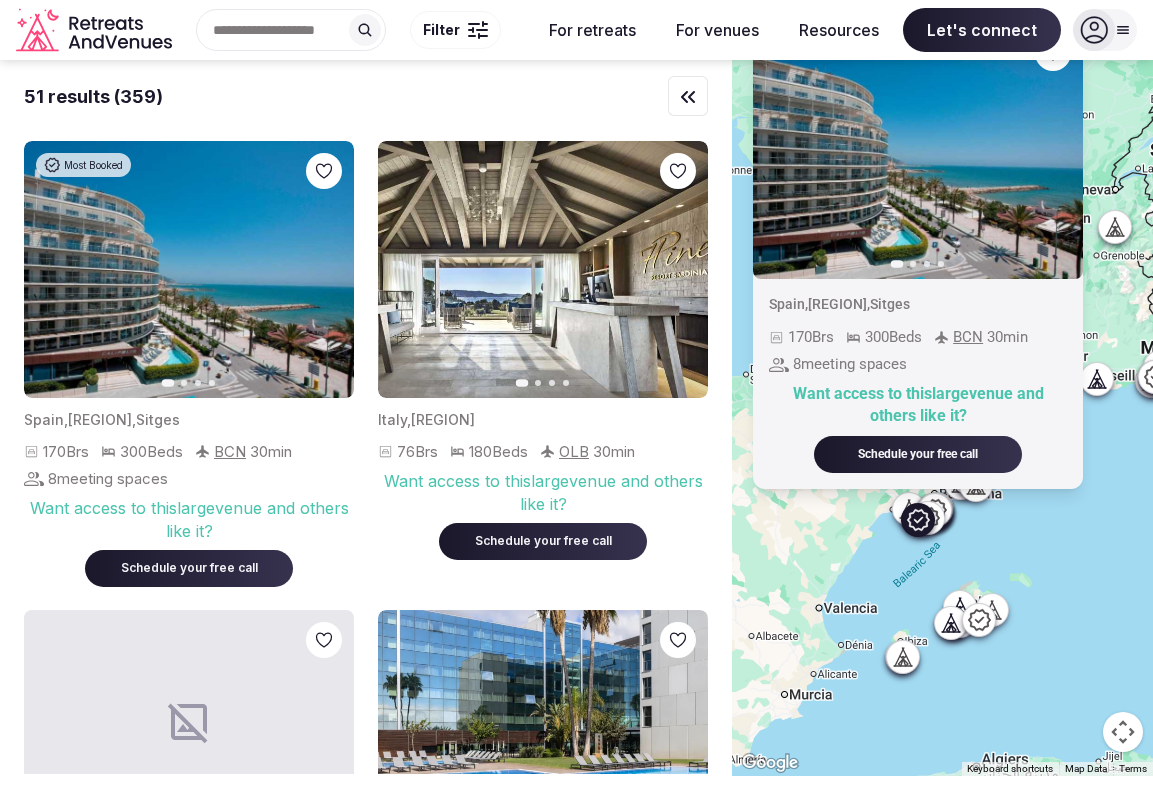 drag, startPoint x: 927, startPoint y: 292, endPoint x: 1069, endPoint y: 317, distance: 144.18391 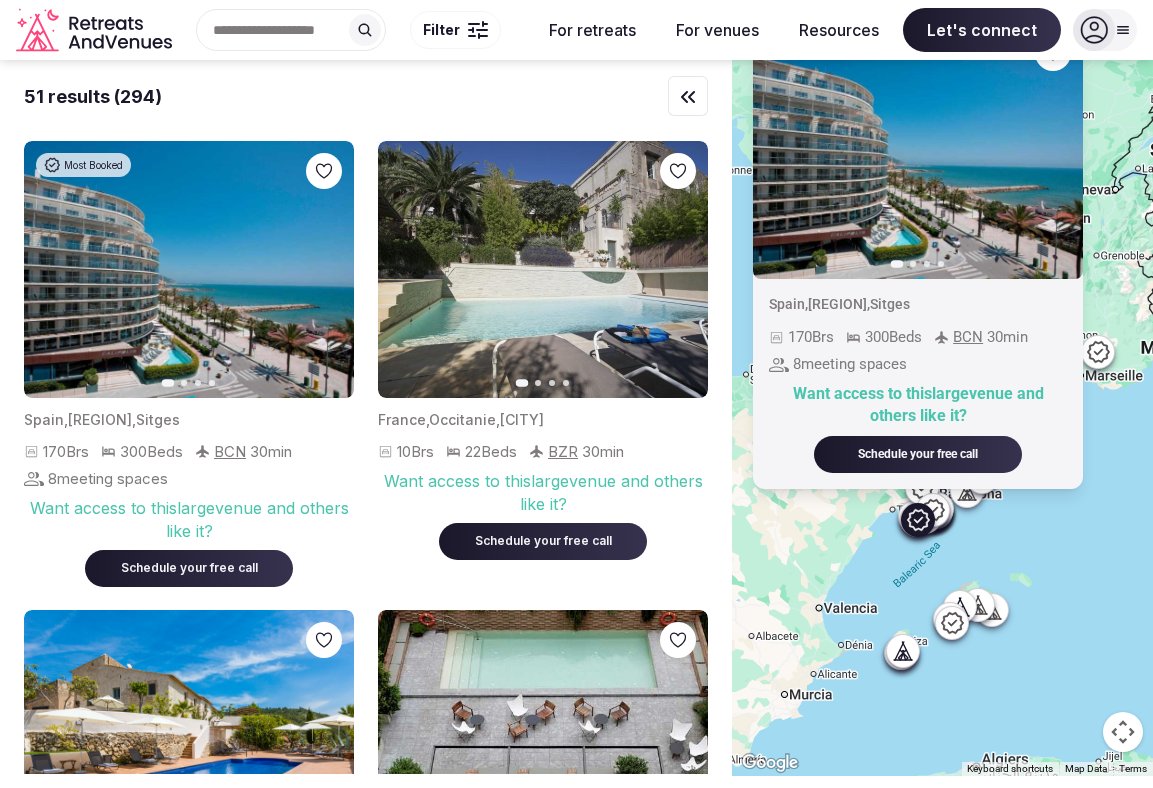 click 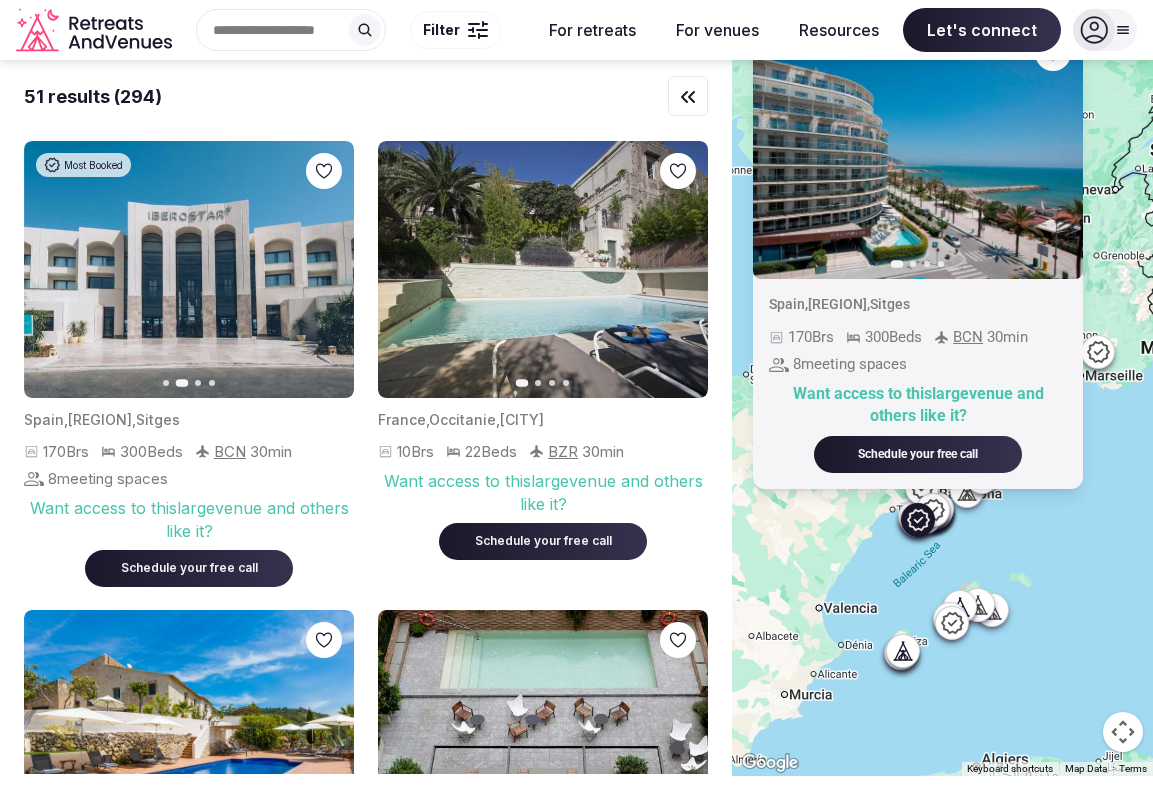 click 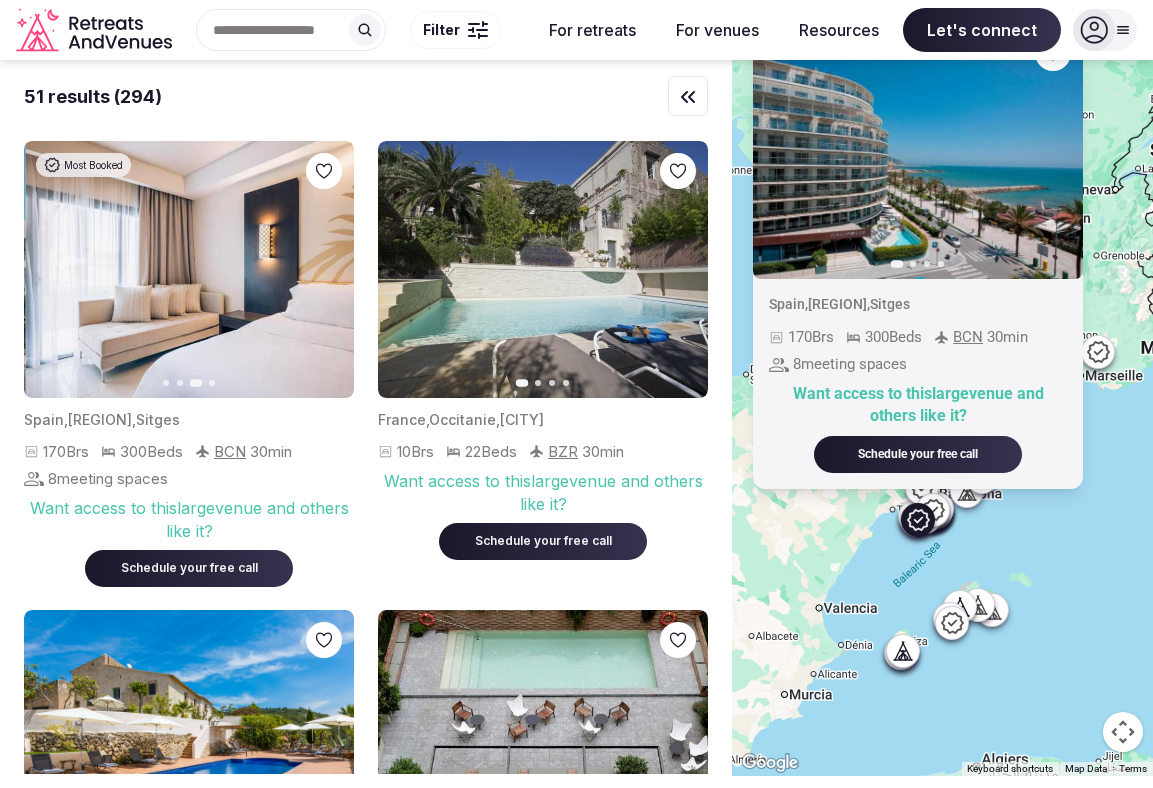 click 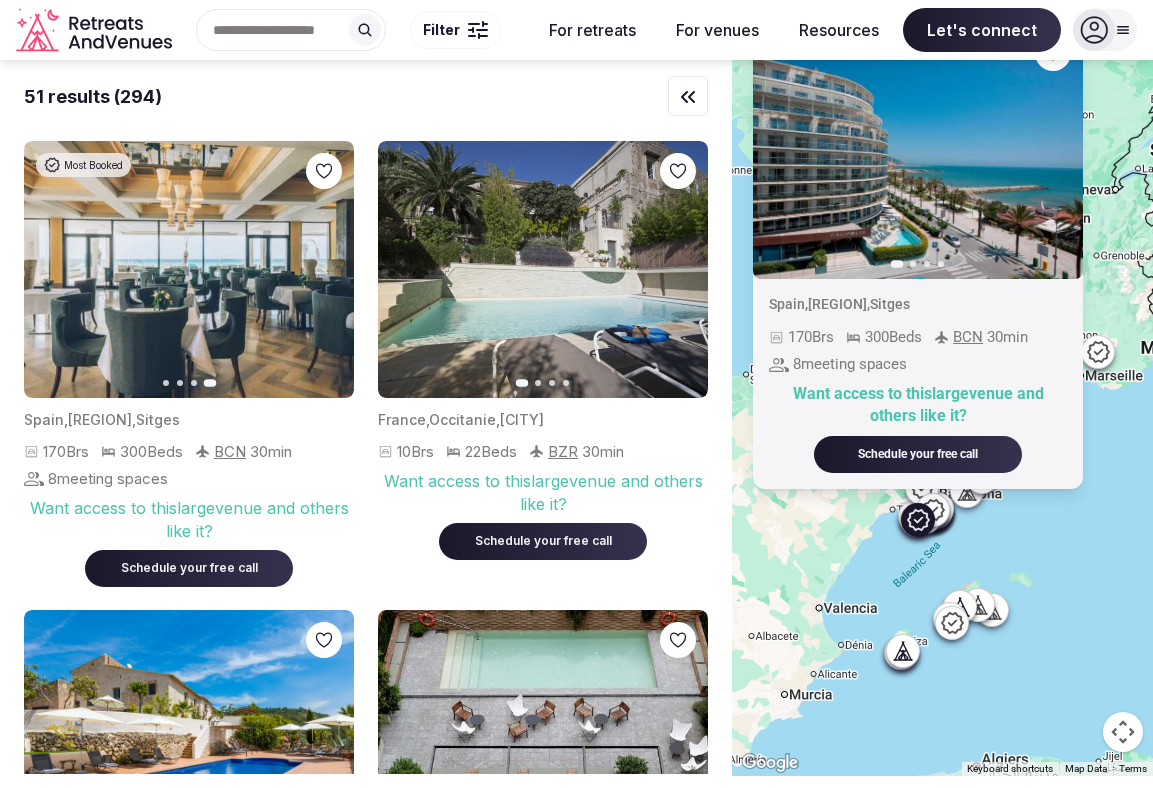 click 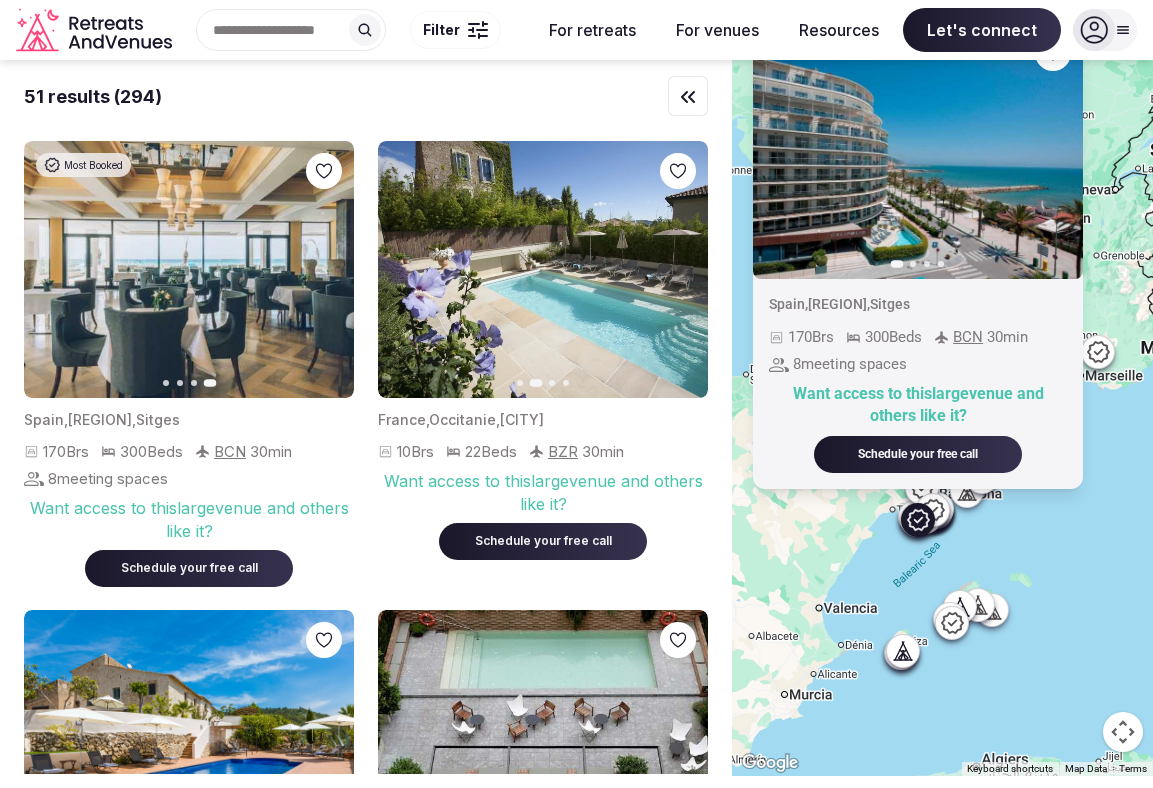 click 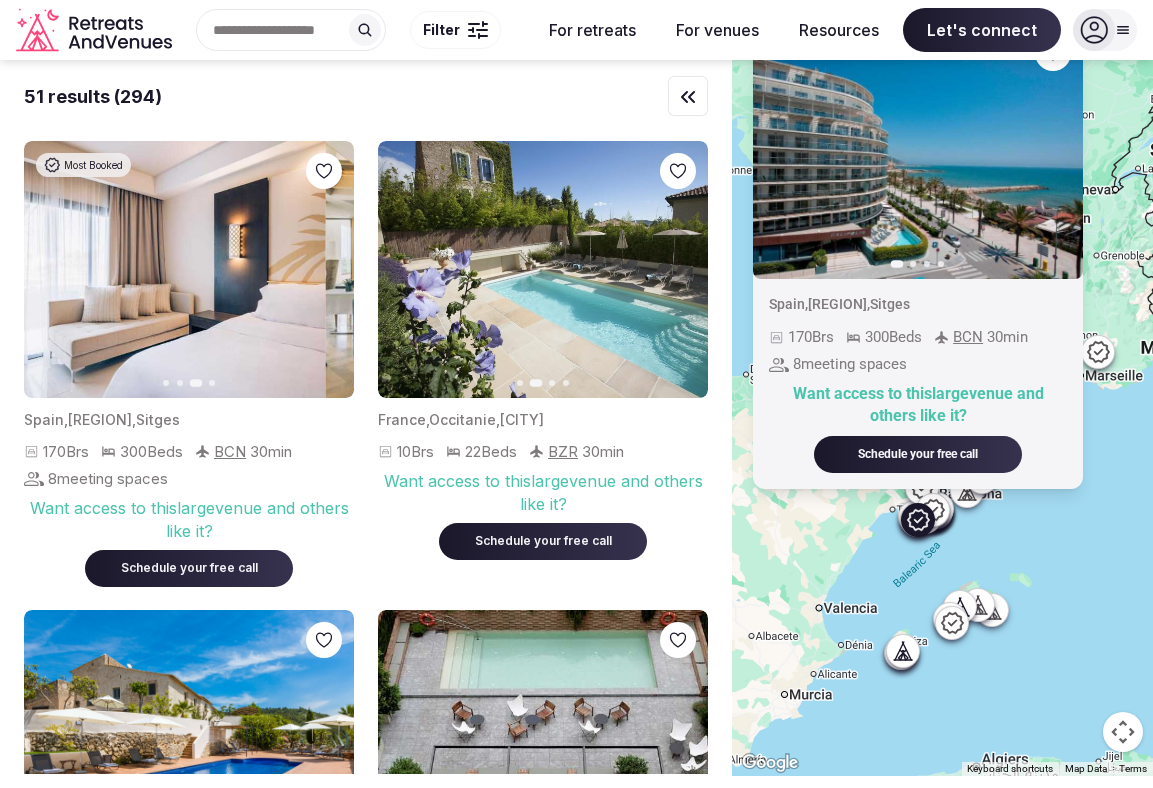 click 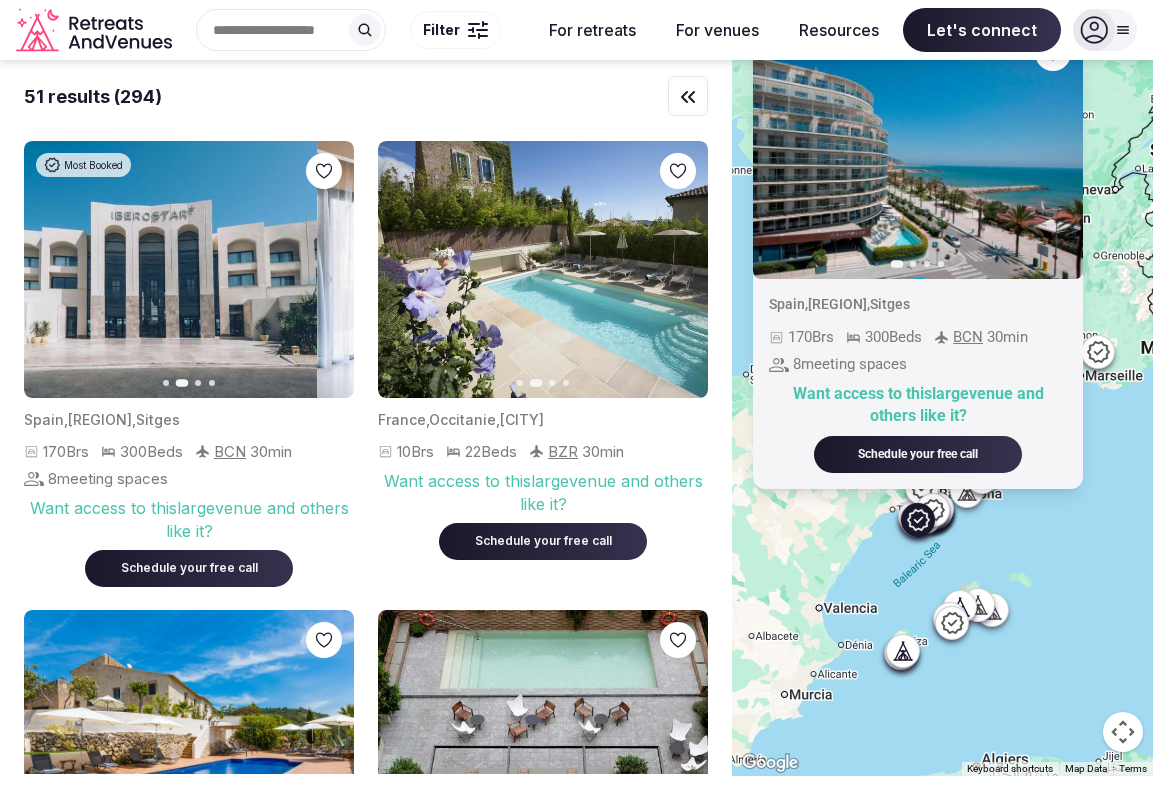 click 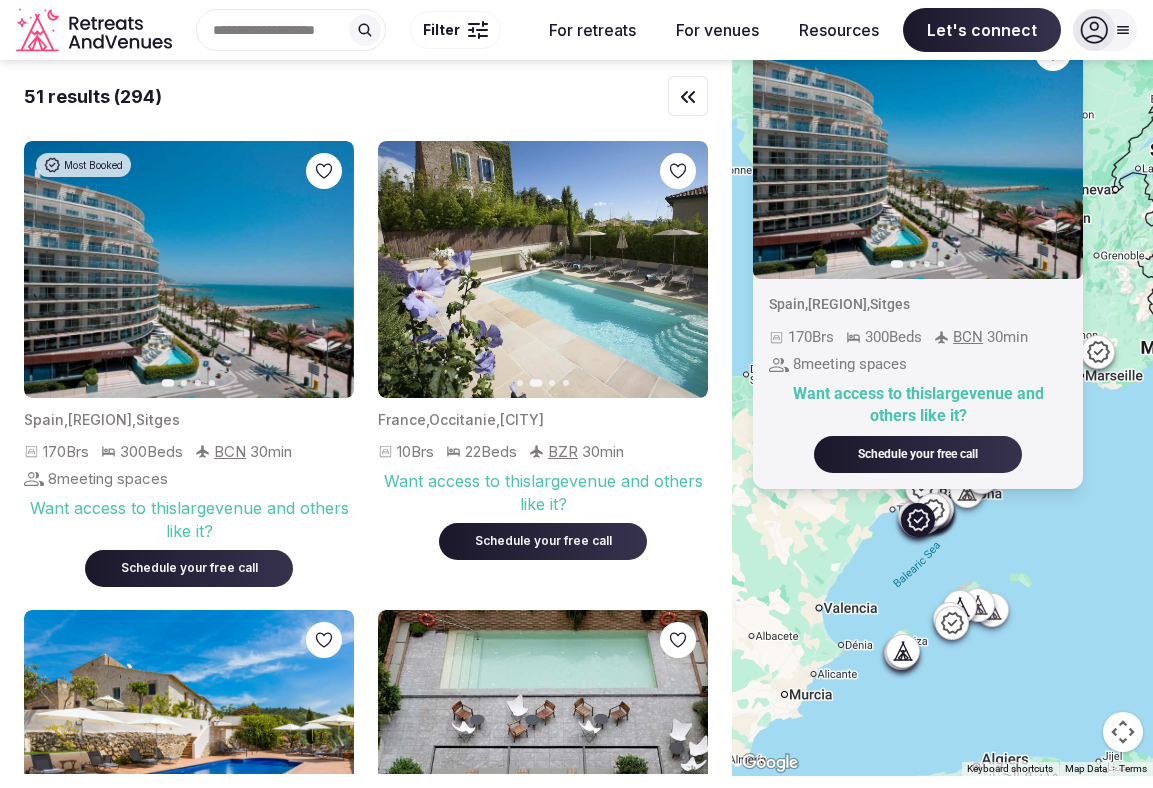 click on "Next slide" at bounding box center [326, 270] 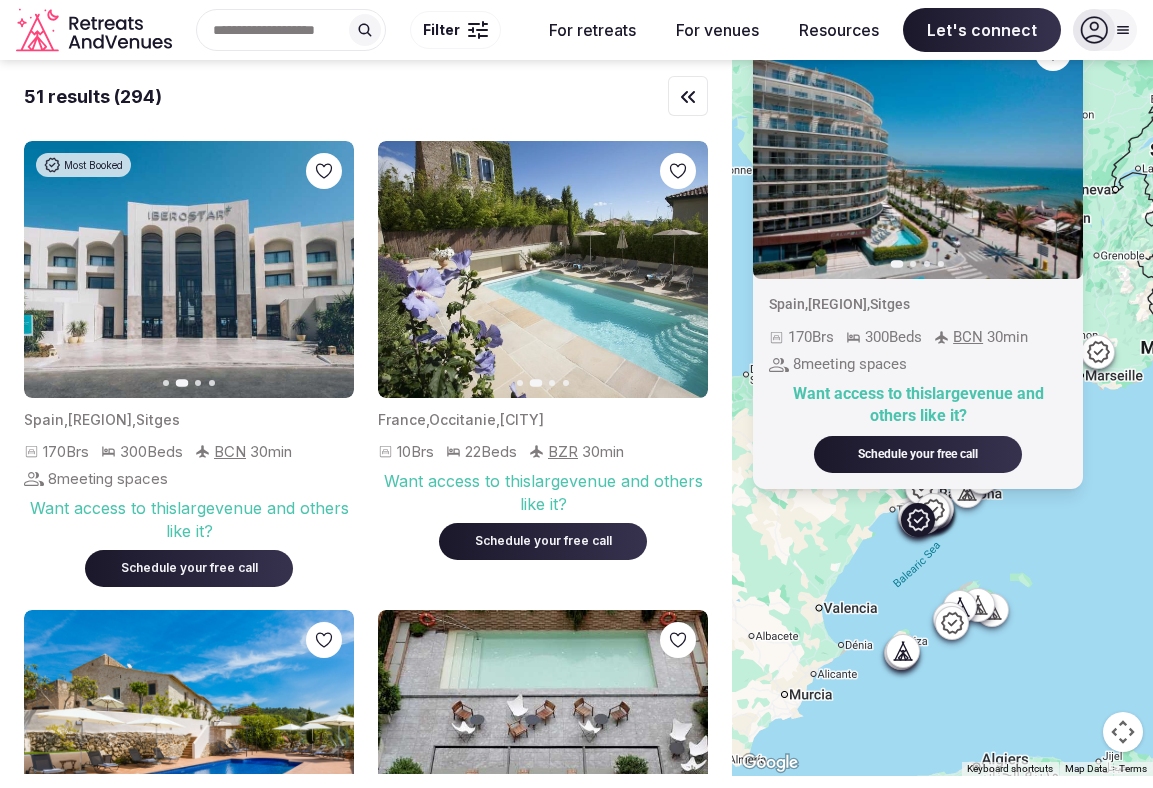click 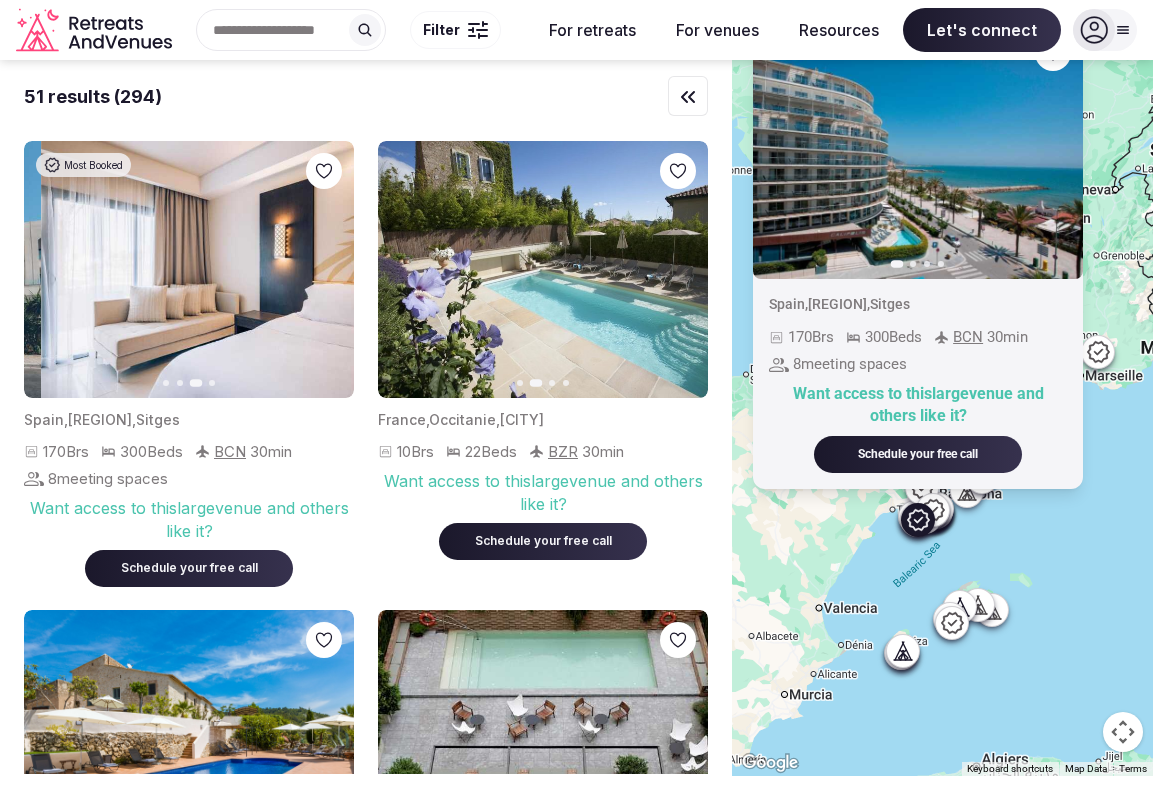 click 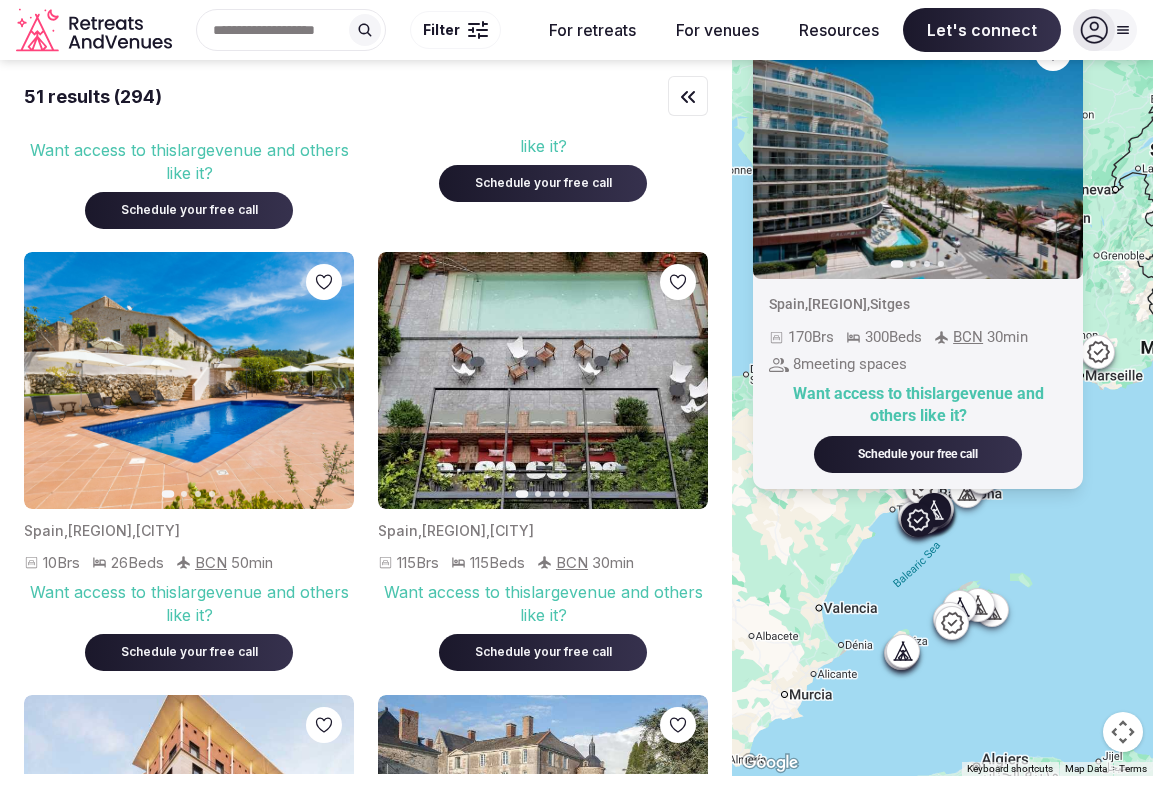 scroll, scrollTop: 359, scrollLeft: 0, axis: vertical 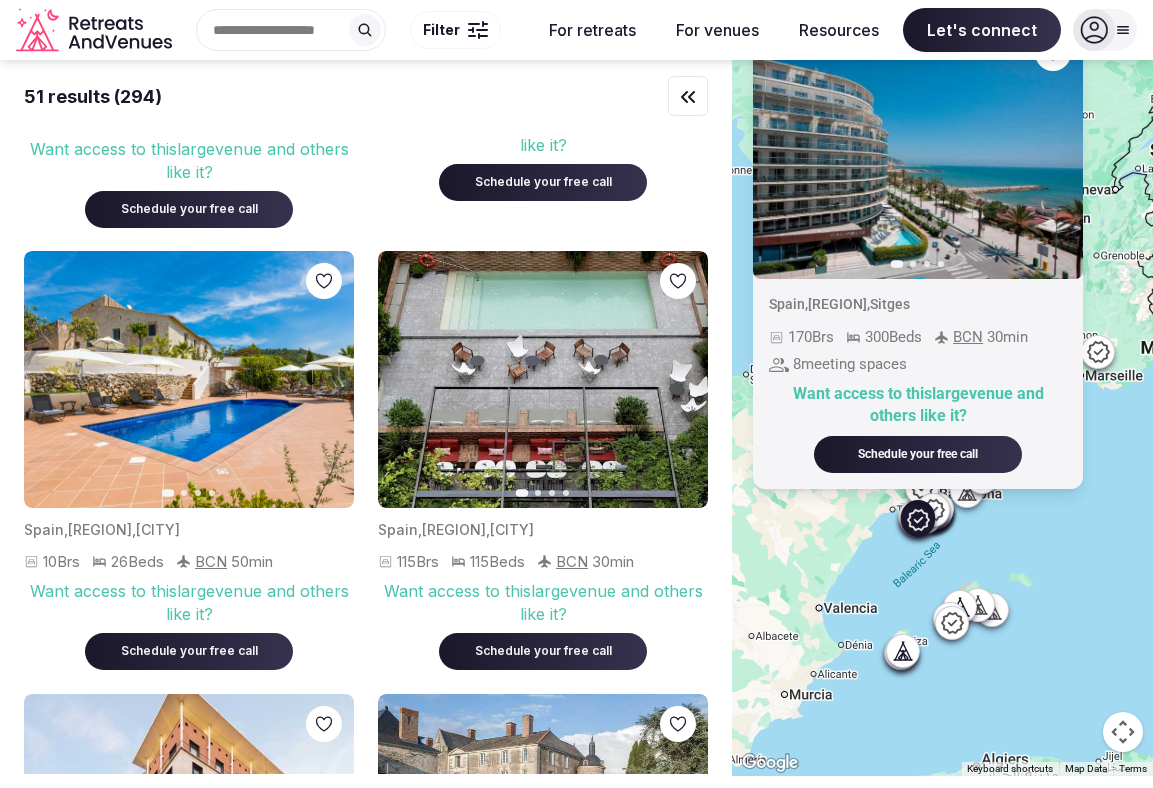 click at bounding box center [189, 379] 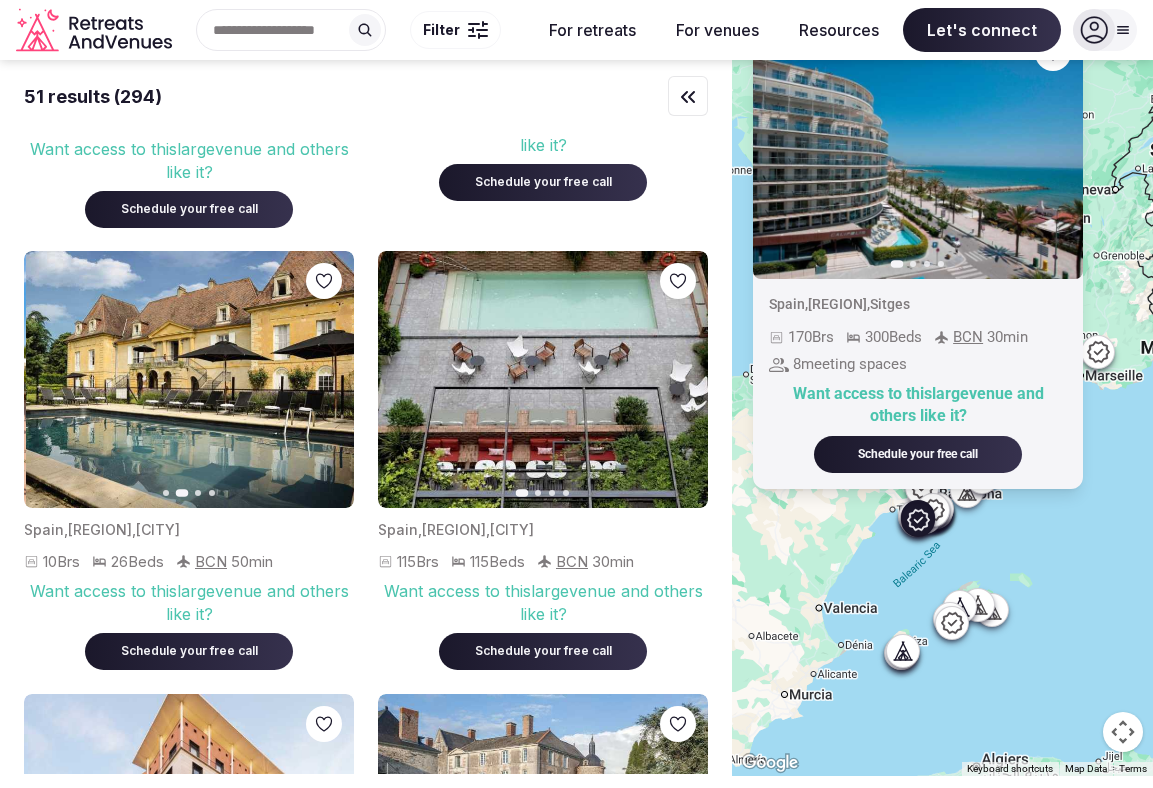 click 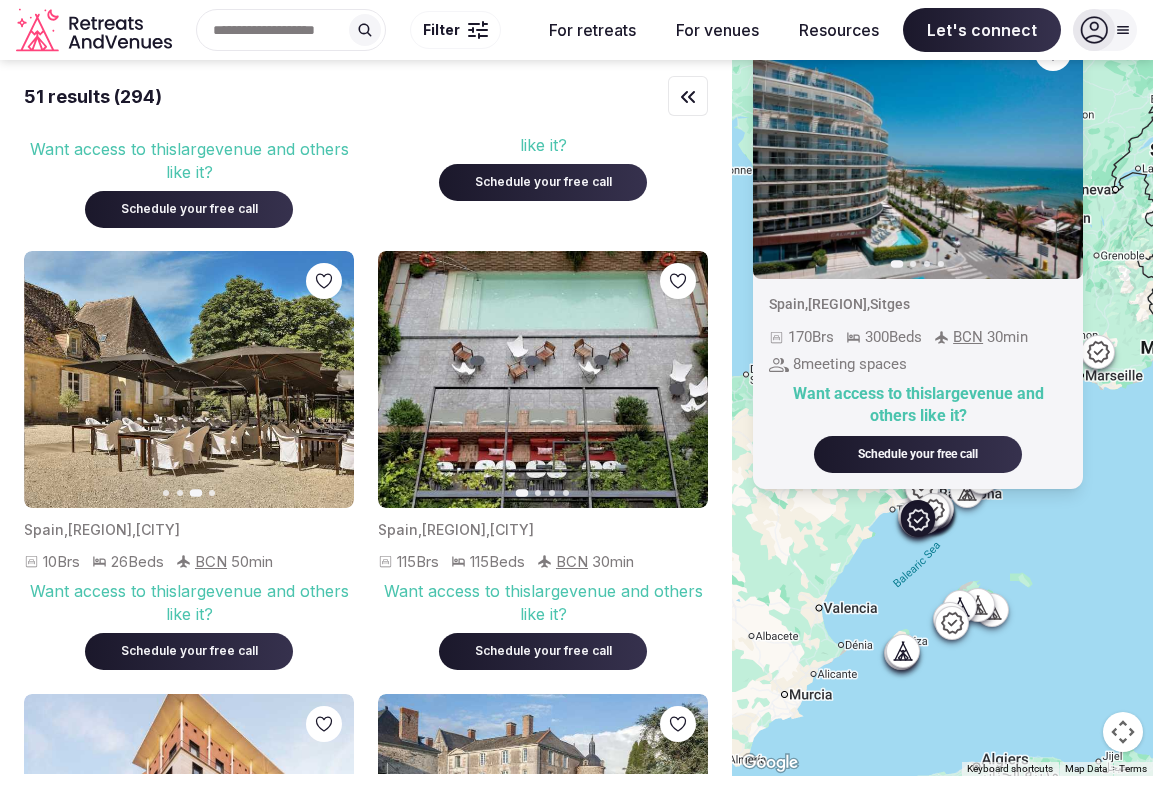 click 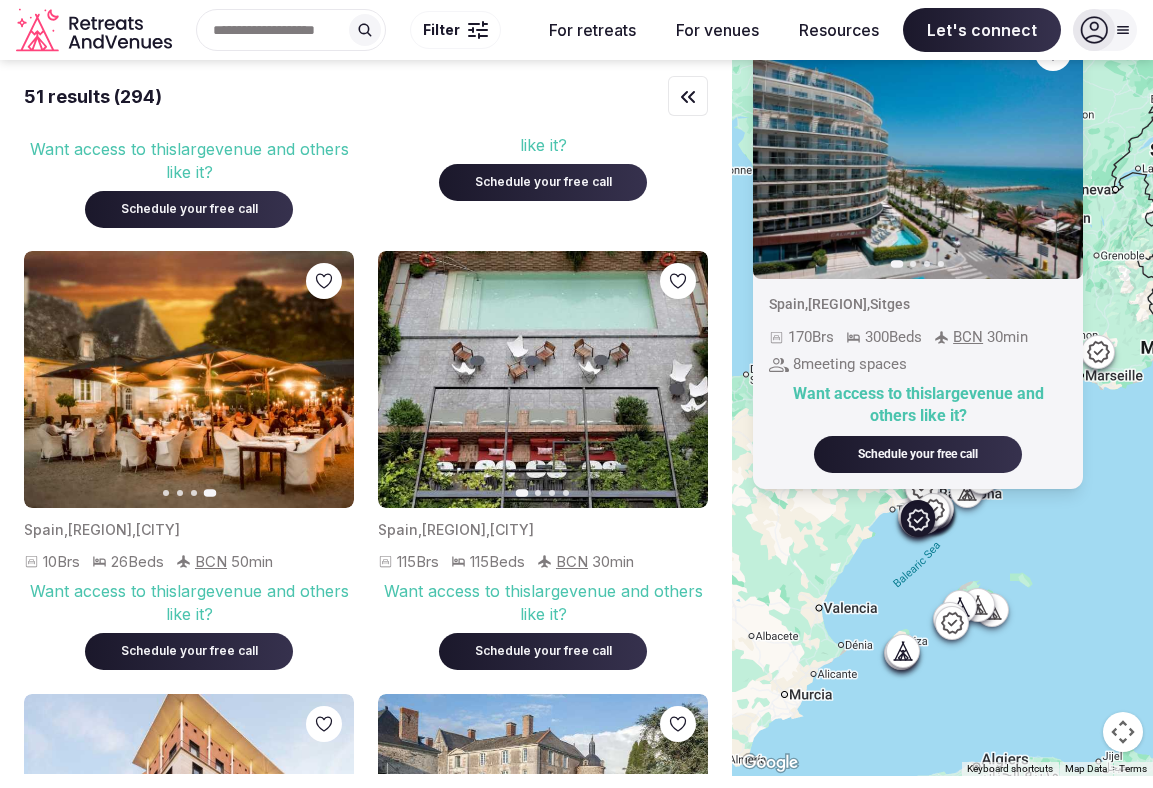 click at bounding box center [189, 379] 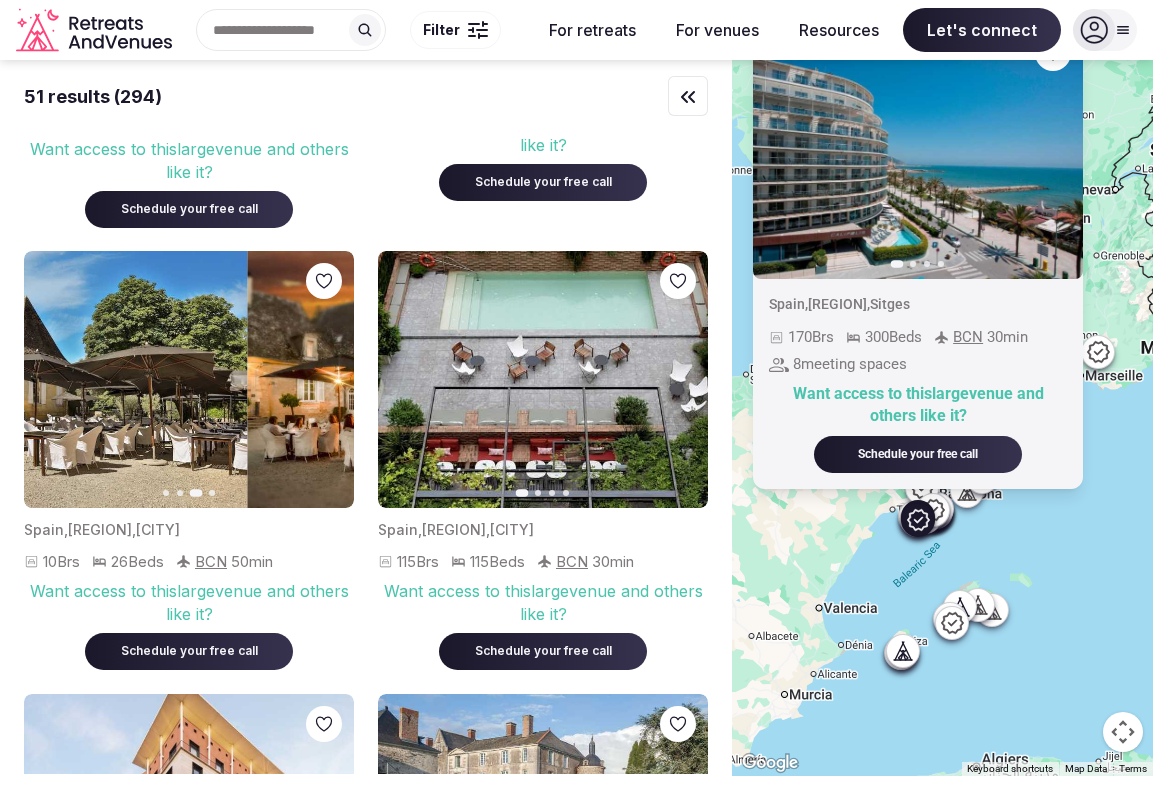 click 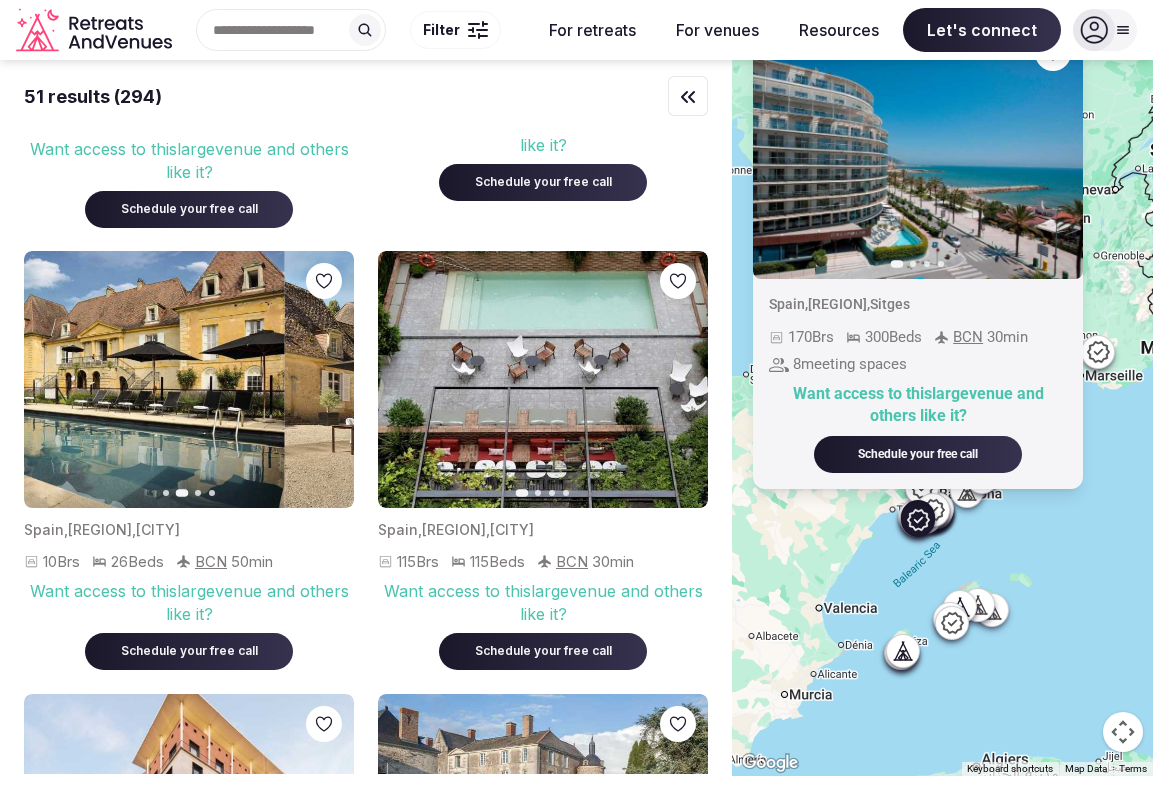 click 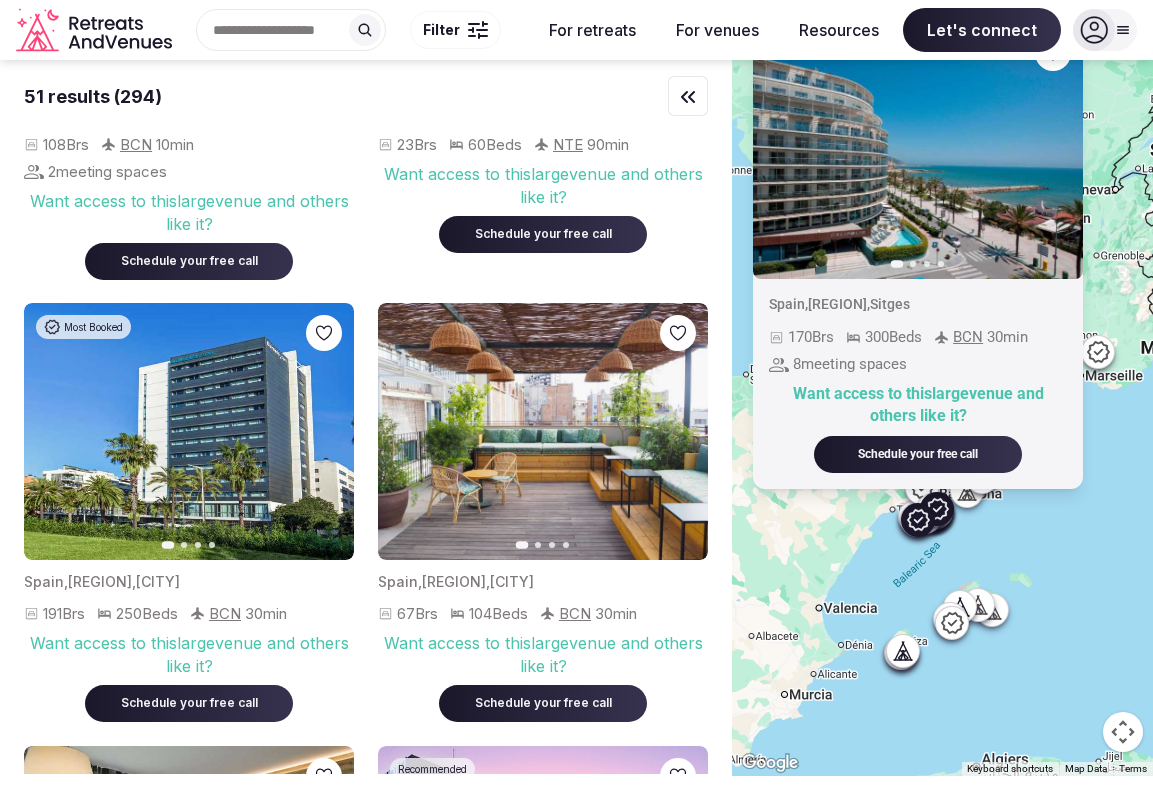 scroll, scrollTop: 1220, scrollLeft: 0, axis: vertical 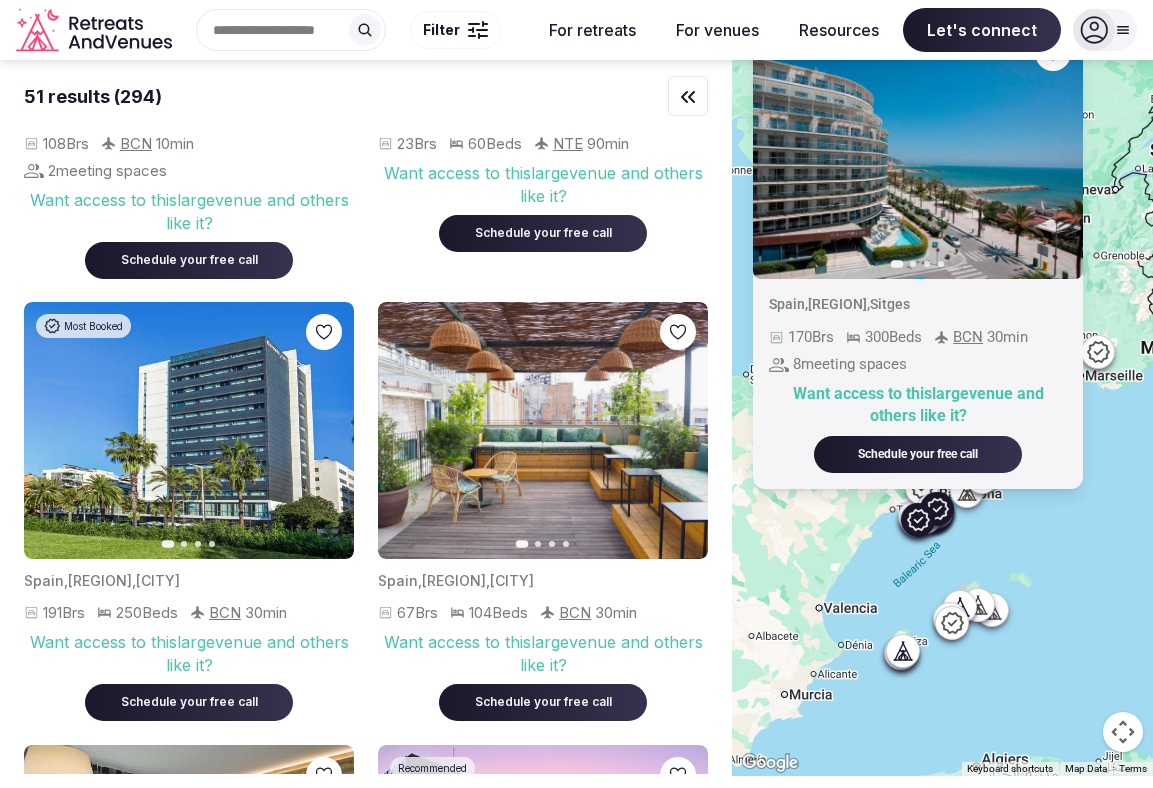 click on "Next slide" at bounding box center [326, 430] 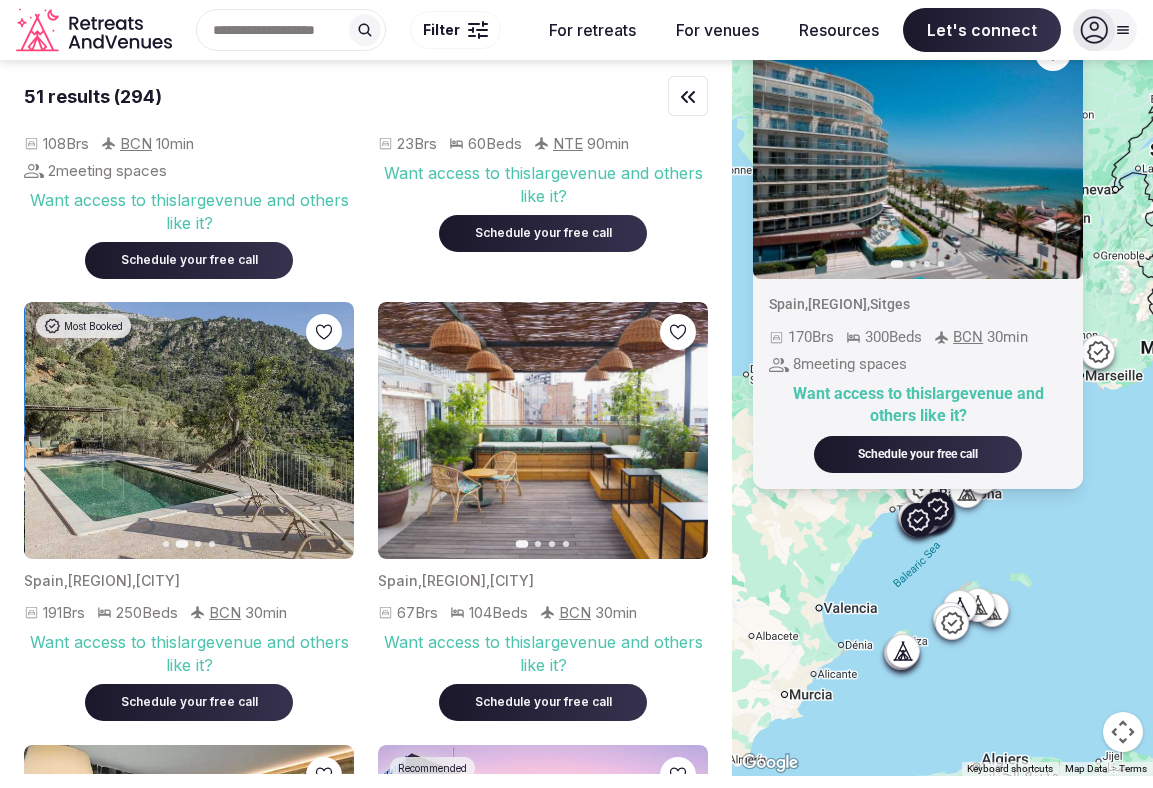click on "Next slide" at bounding box center [326, 430] 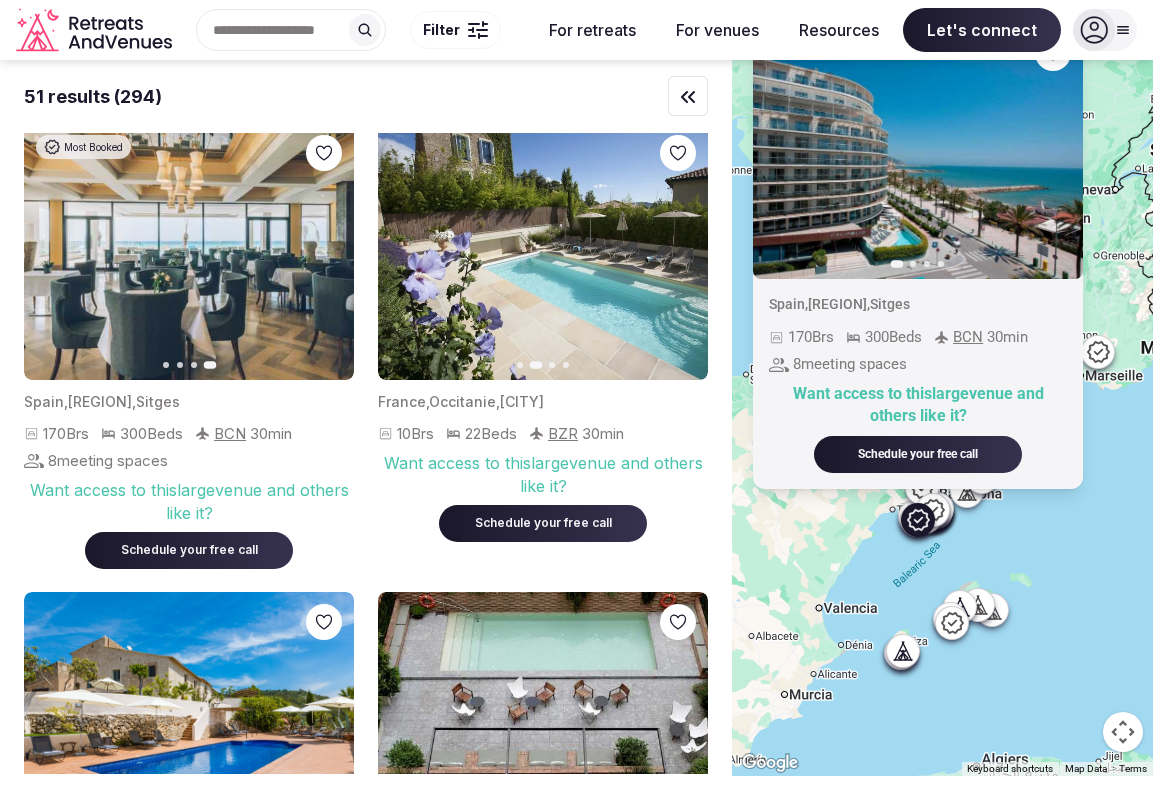 scroll, scrollTop: 0, scrollLeft: 0, axis: both 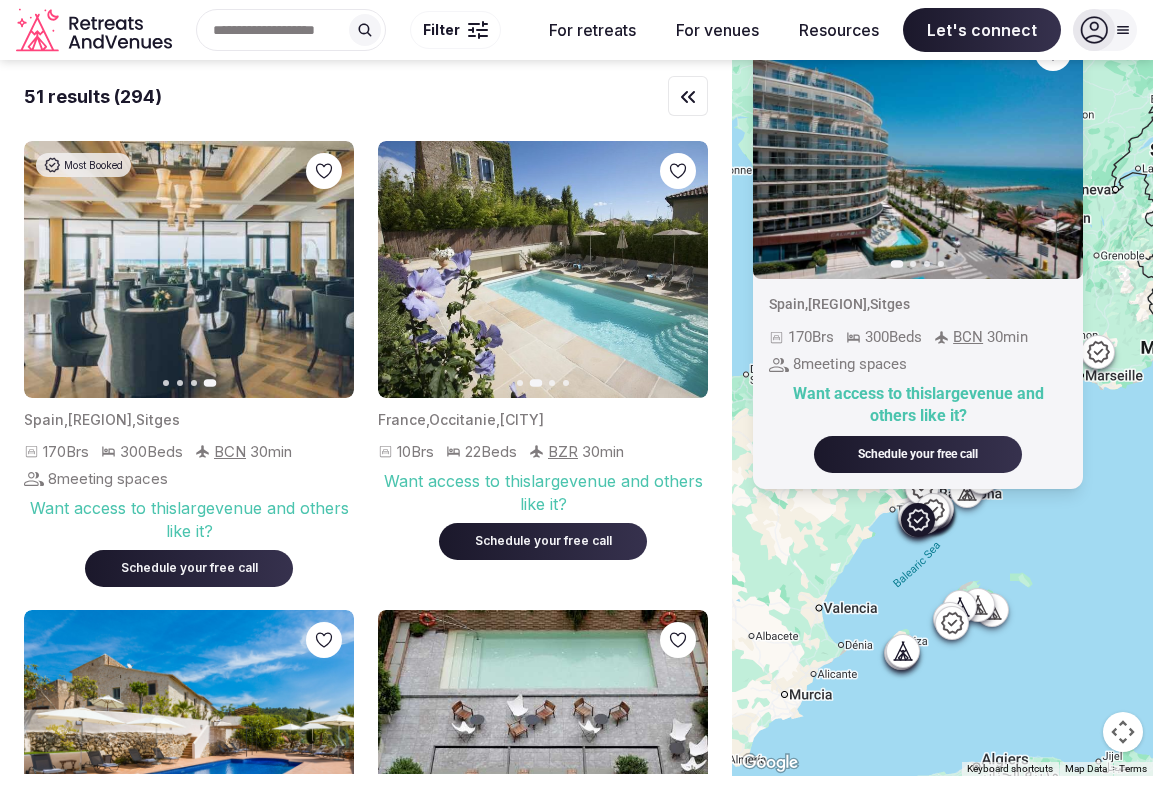 click 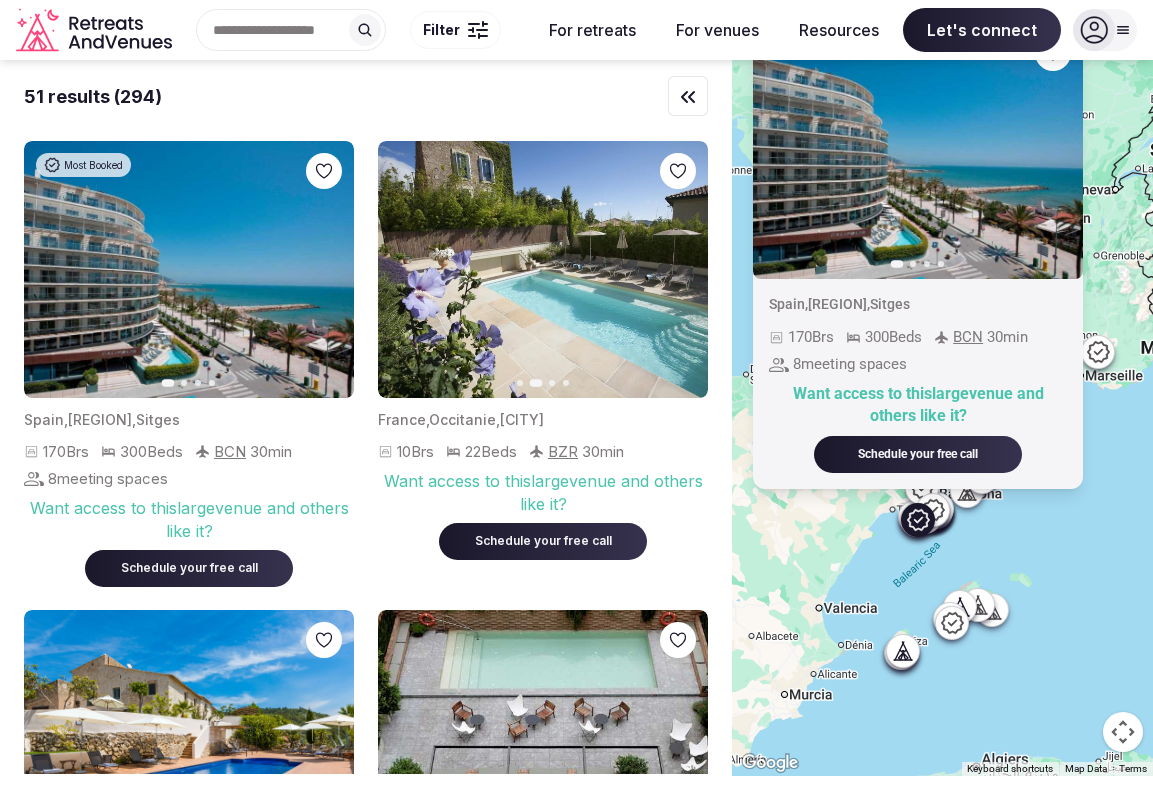 click 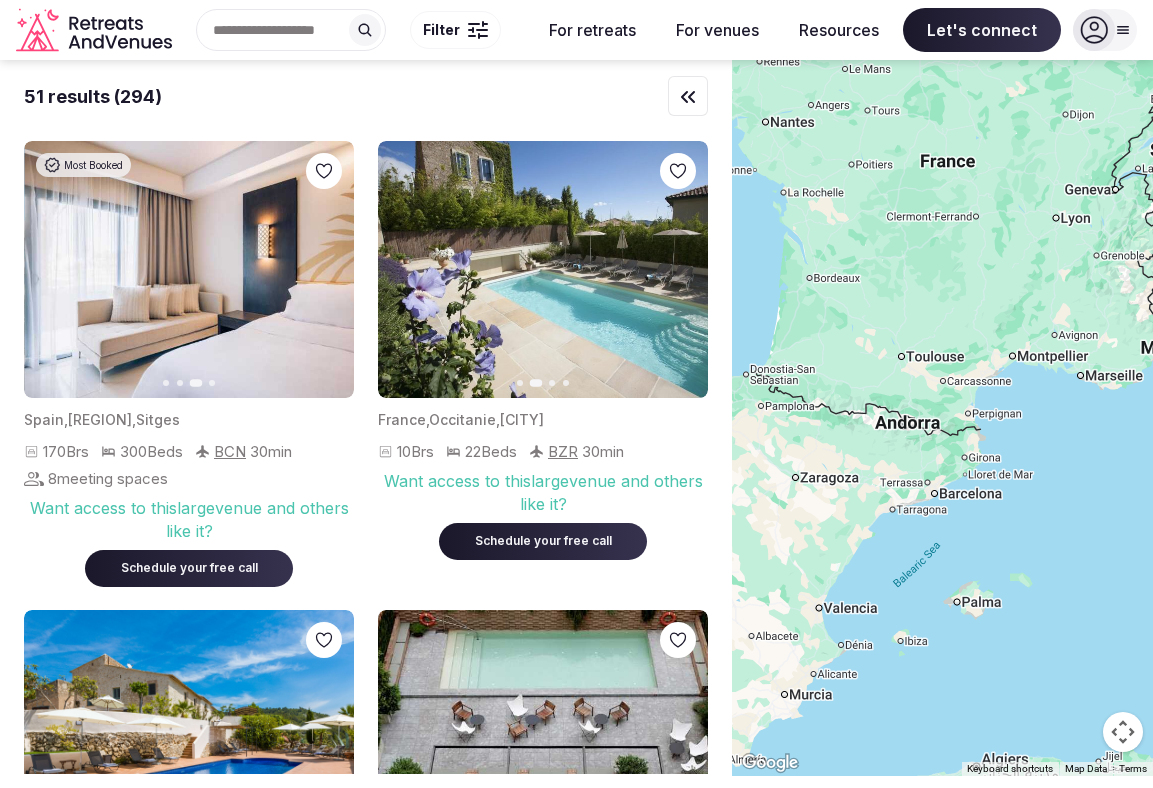 click 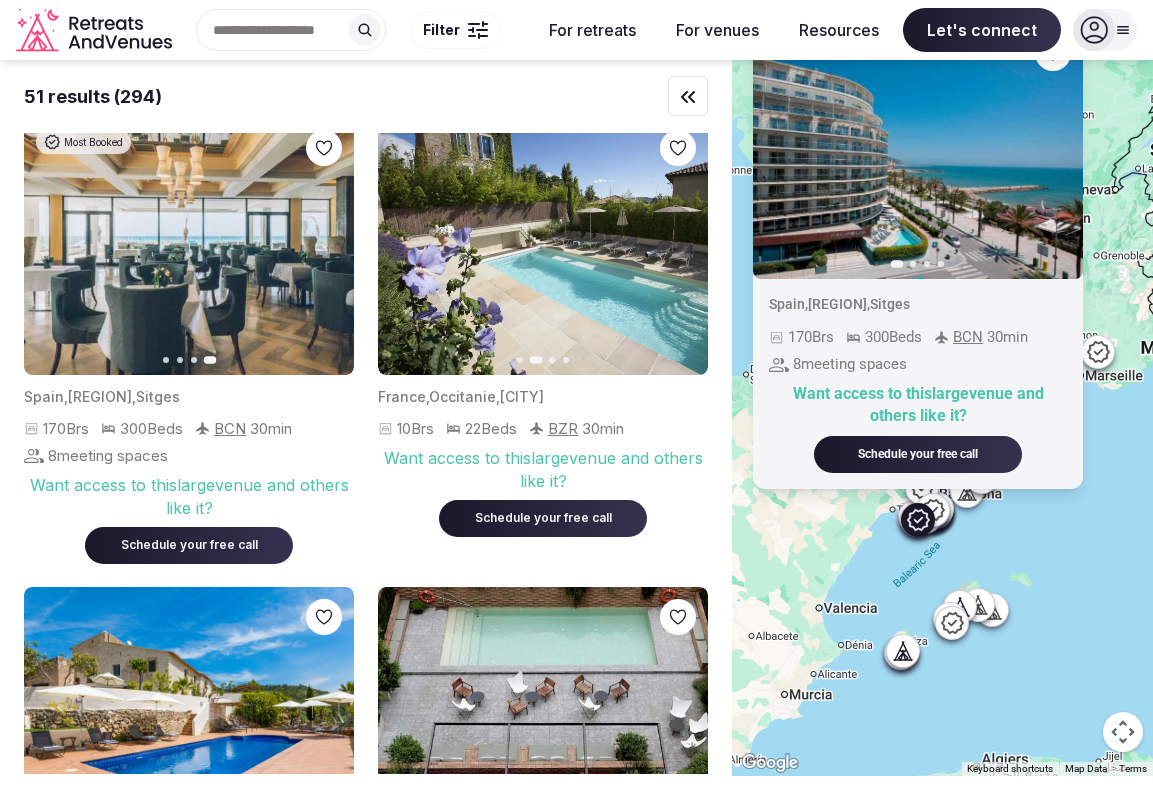 scroll, scrollTop: 54, scrollLeft: 0, axis: vertical 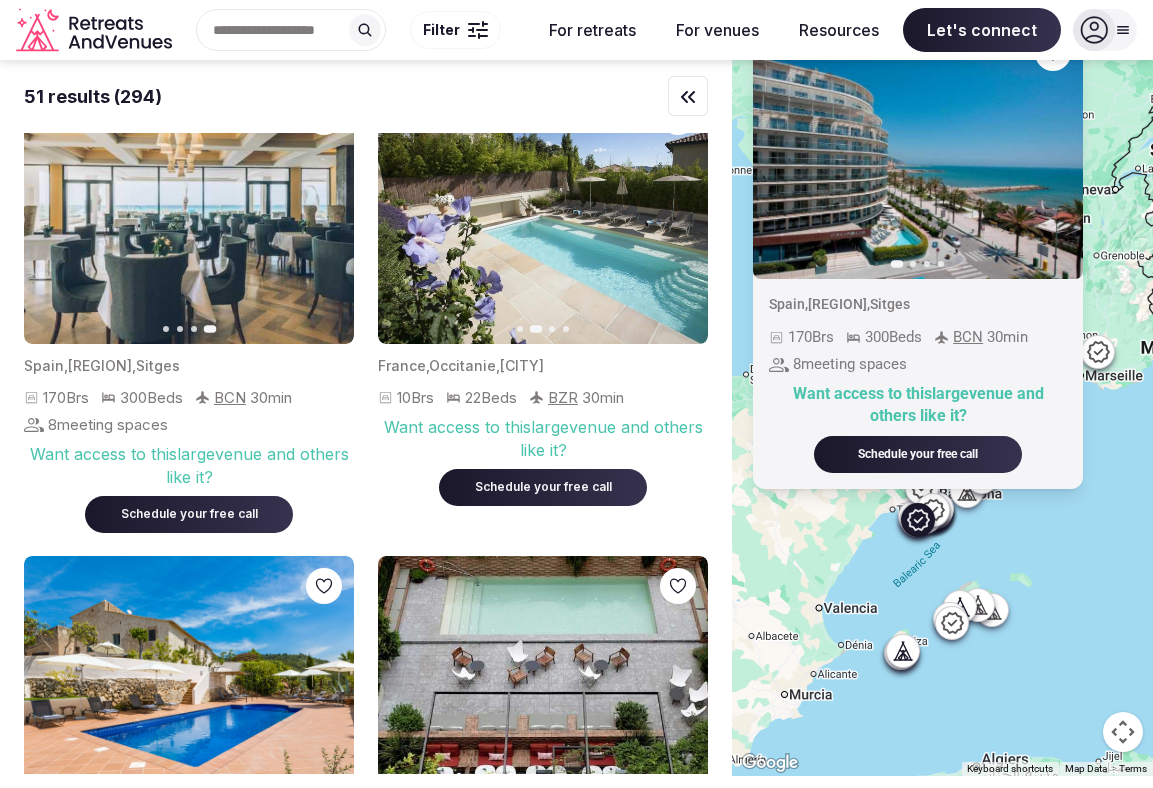 click 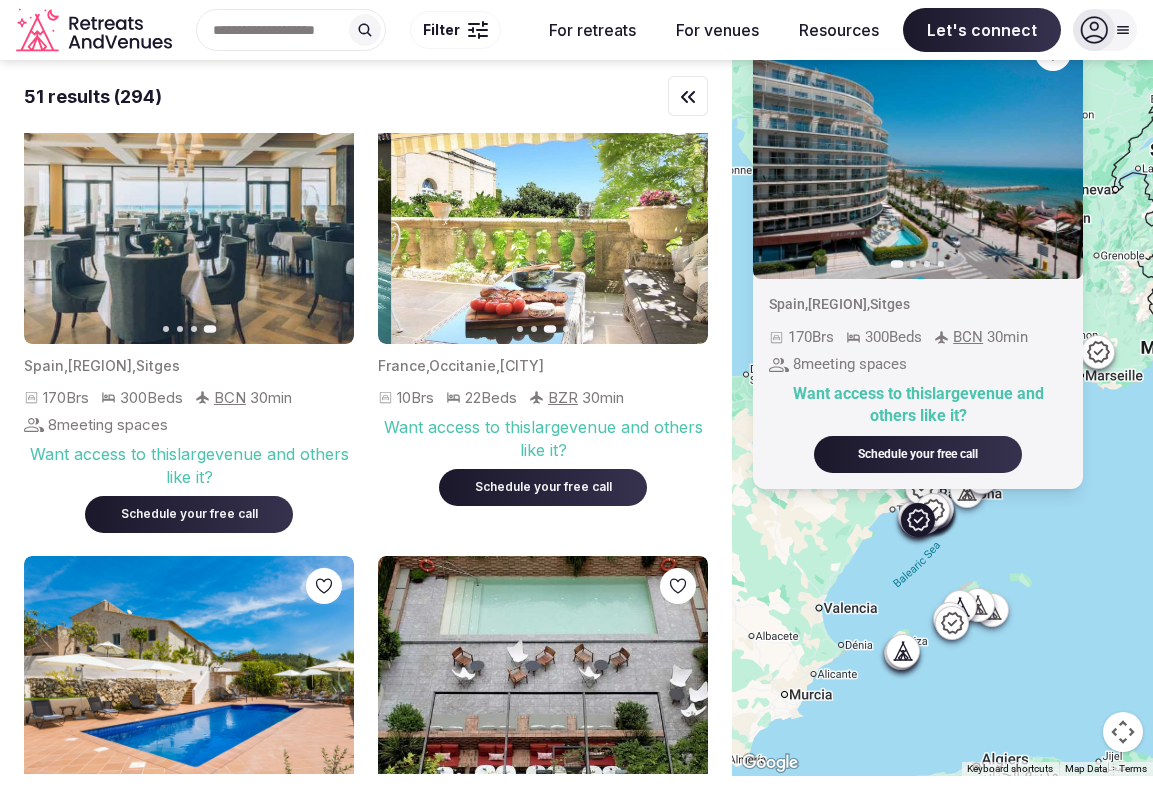click 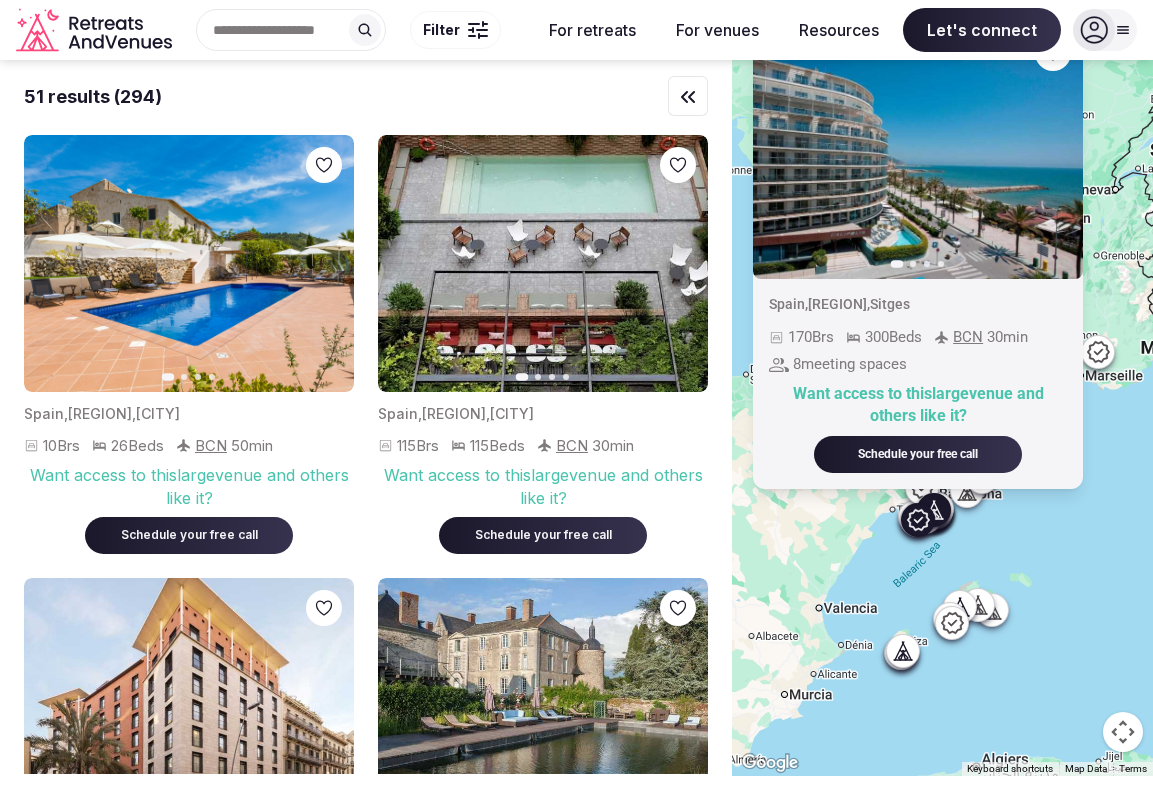 scroll, scrollTop: 463, scrollLeft: 0, axis: vertical 